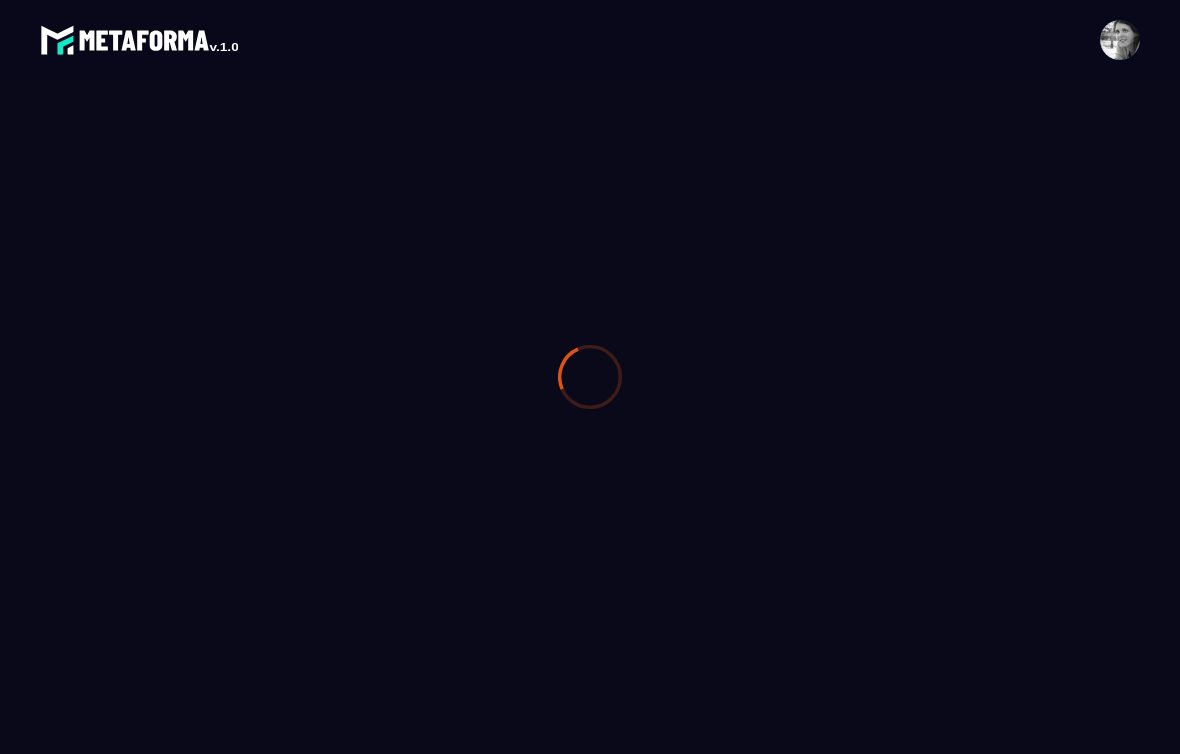 scroll, scrollTop: 0, scrollLeft: 0, axis: both 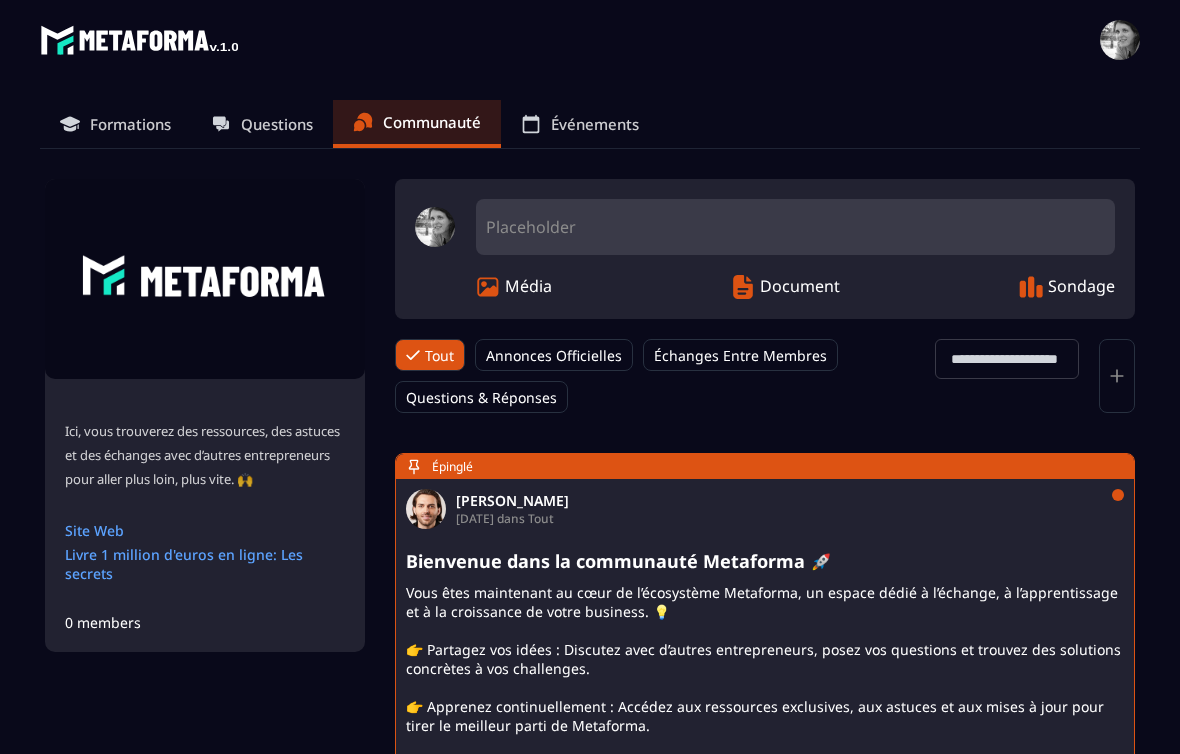click on "Événements" at bounding box center (595, 124) 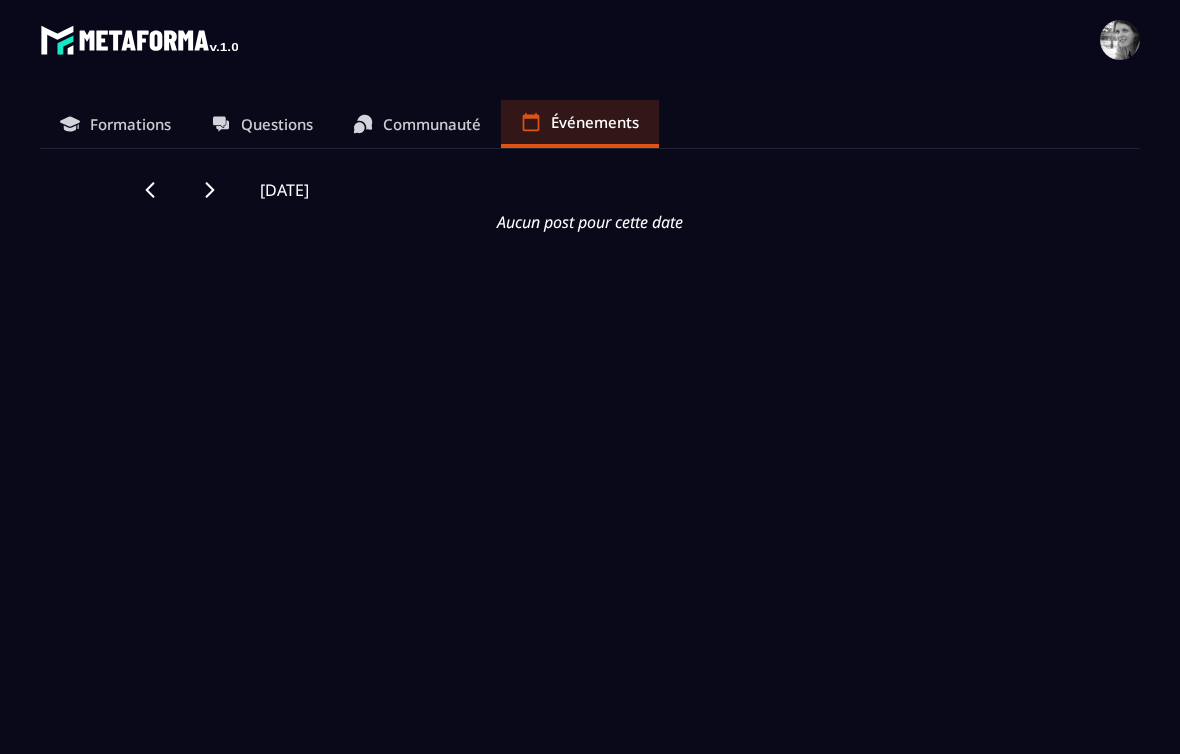 click on "Formations" at bounding box center (130, 124) 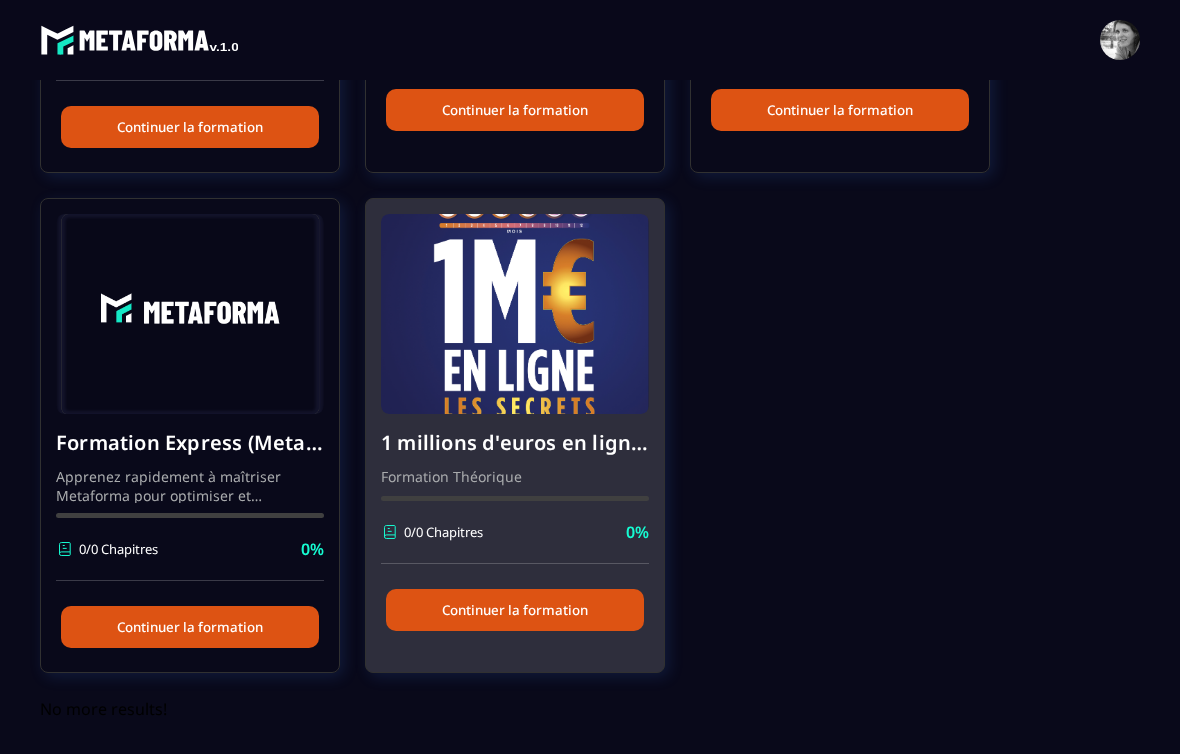 scroll, scrollTop: 551, scrollLeft: 0, axis: vertical 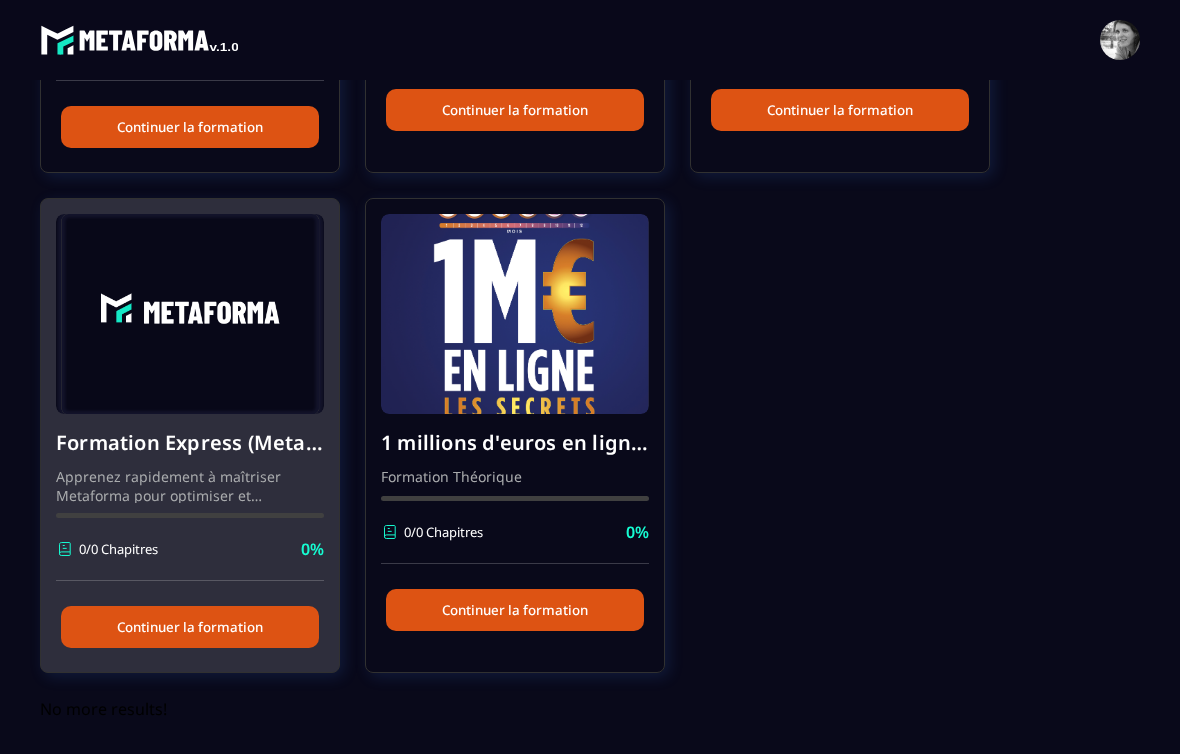 click at bounding box center (190, 314) 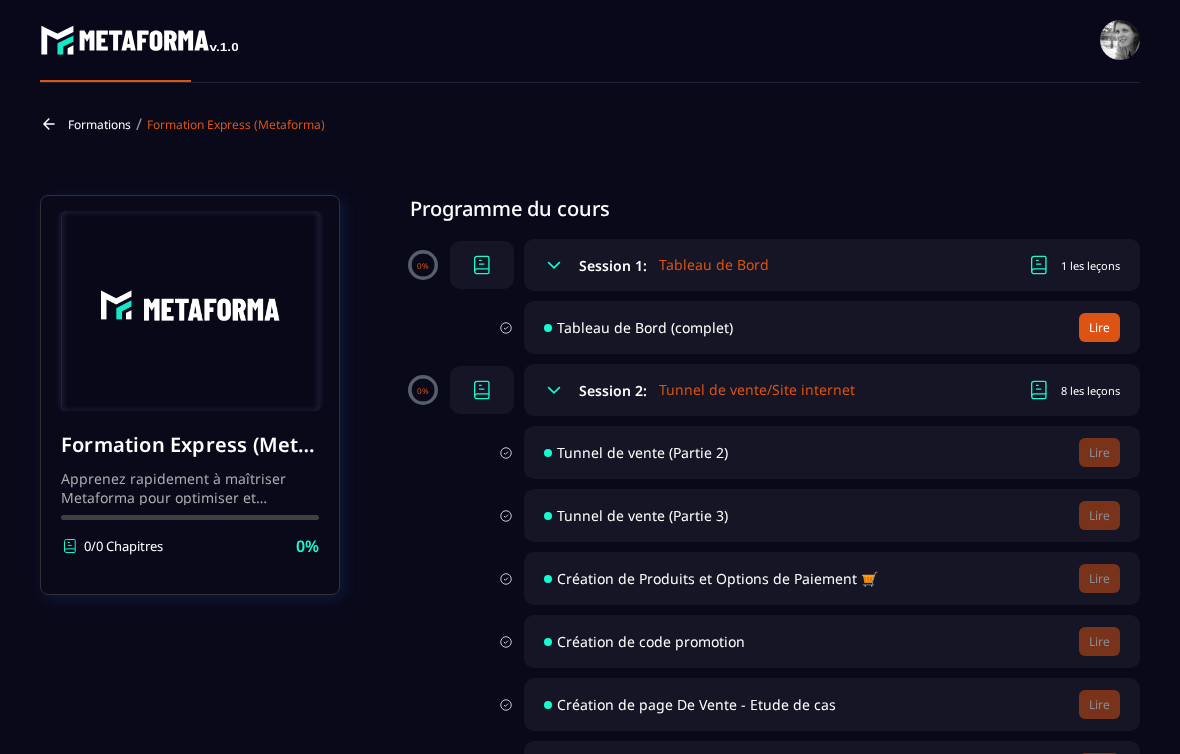 scroll, scrollTop: 0, scrollLeft: 0, axis: both 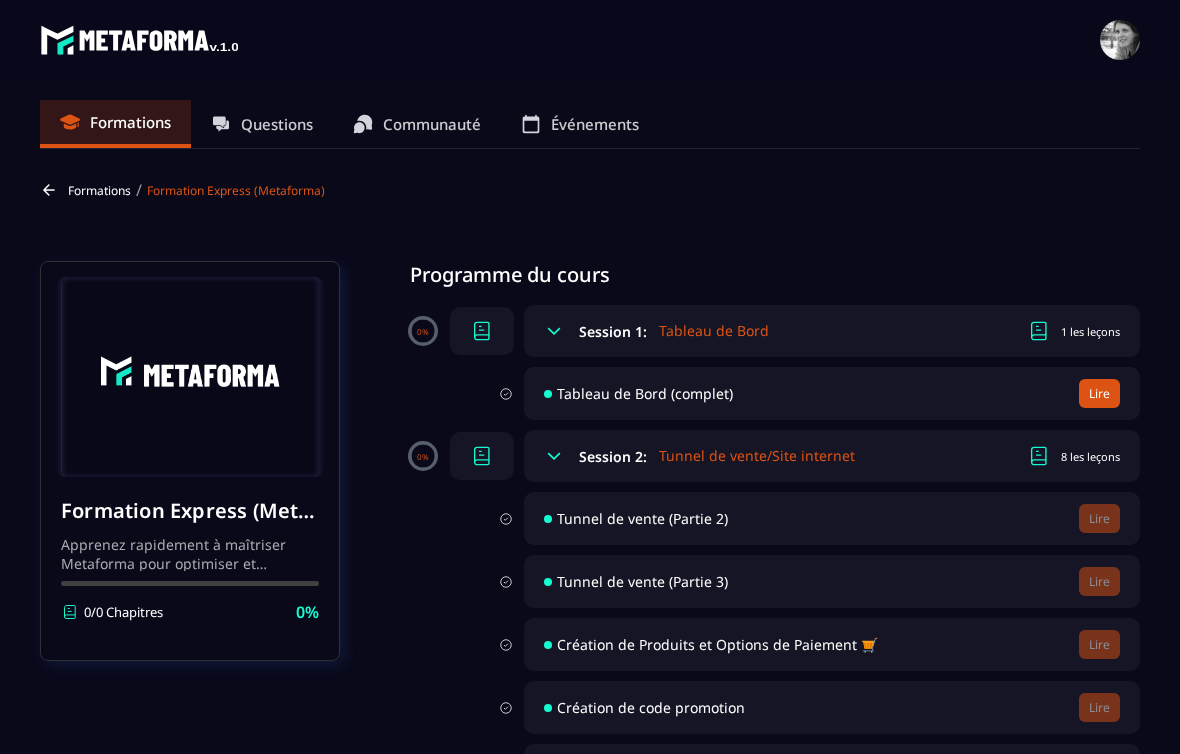 click on "Formations" at bounding box center [99, 190] 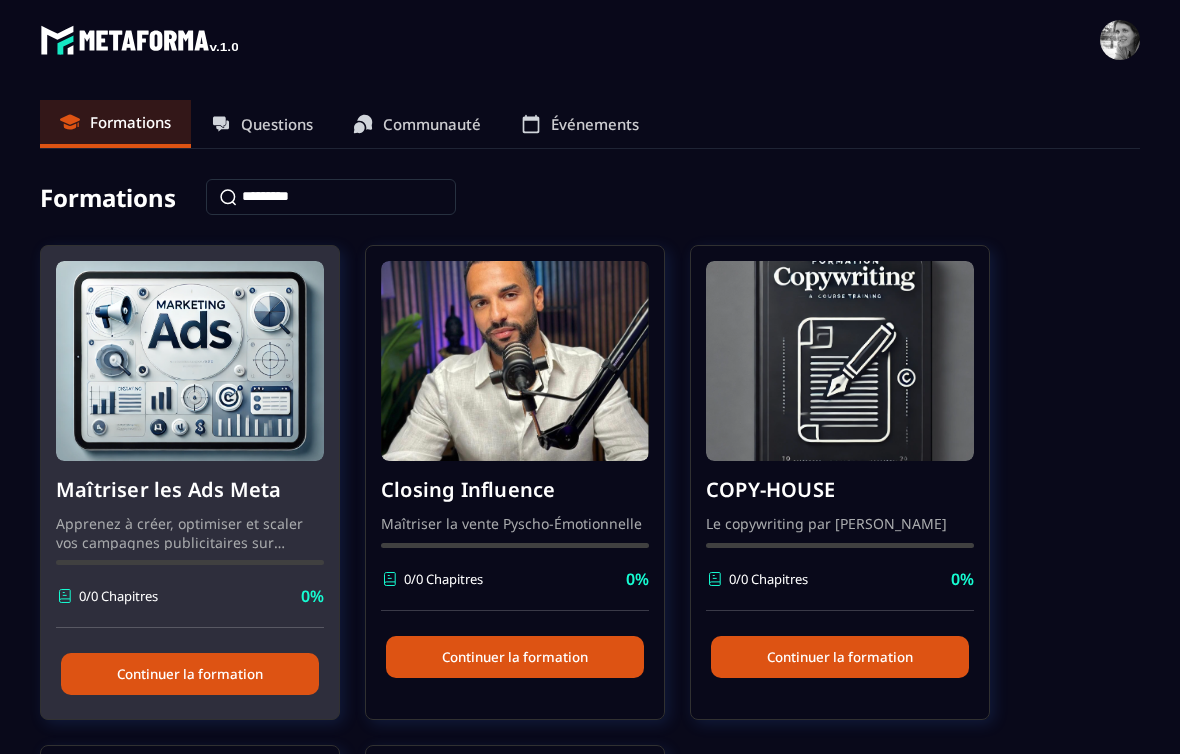 click at bounding box center (190, 361) 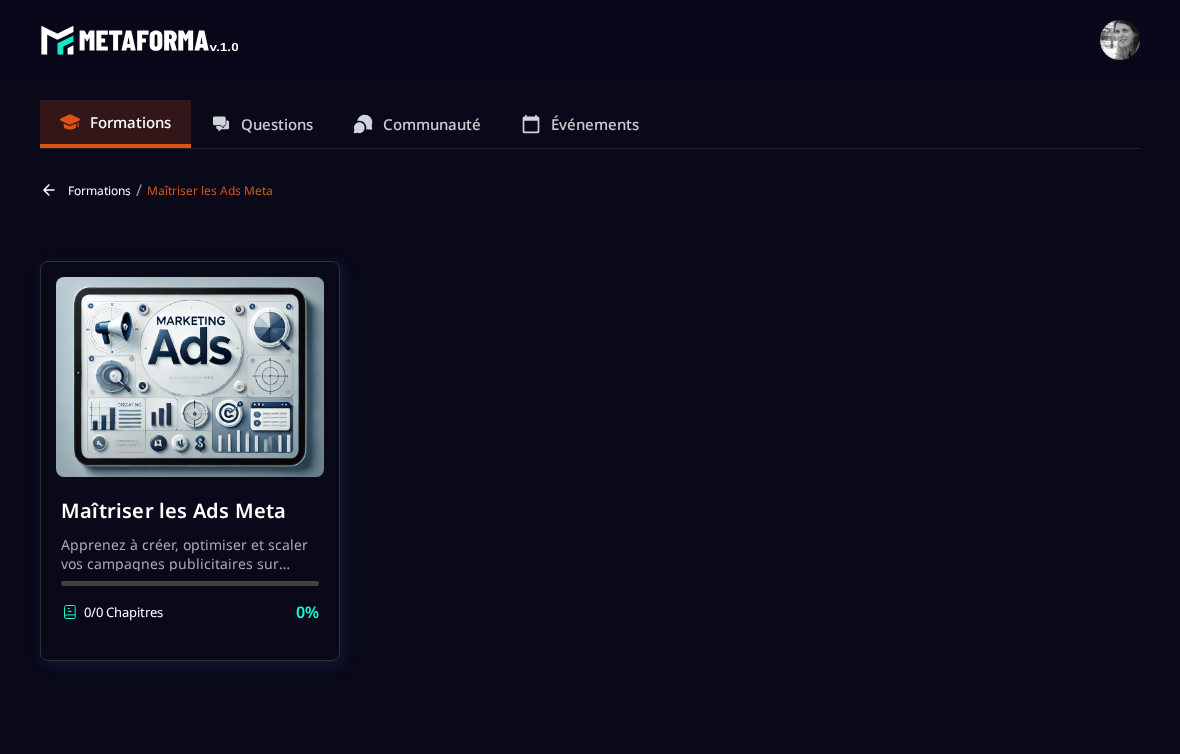 click at bounding box center (190, 377) 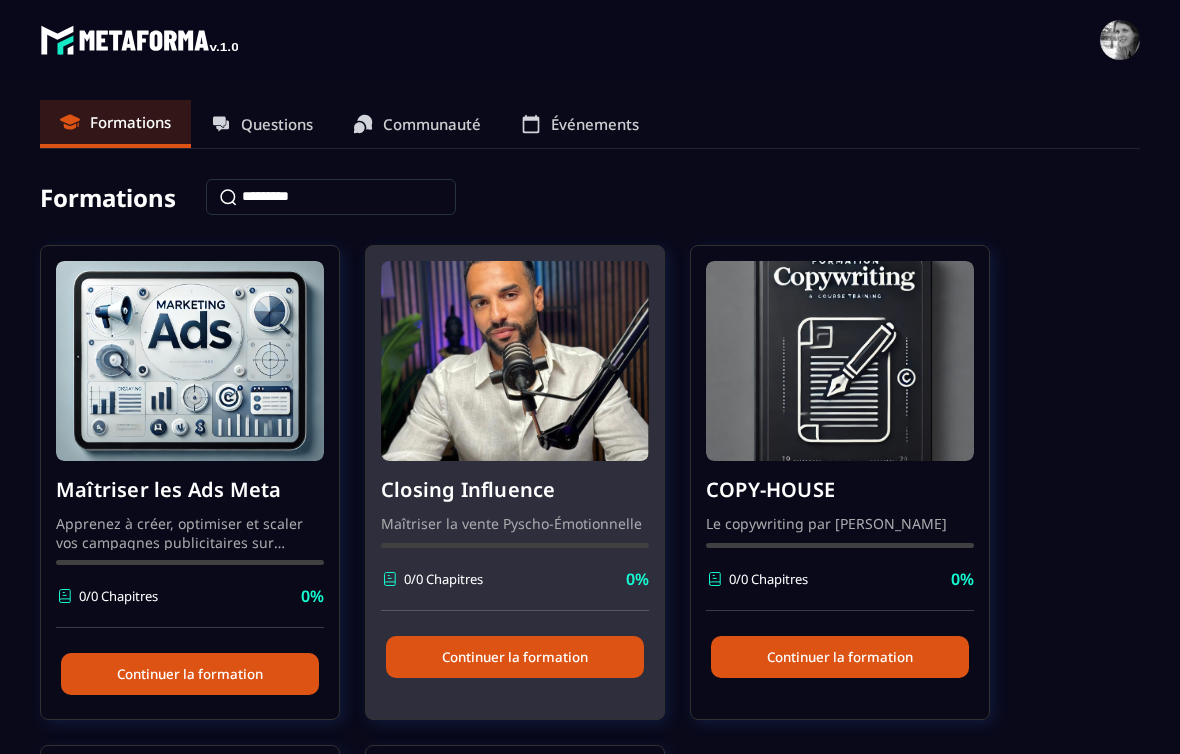 click at bounding box center [515, 361] 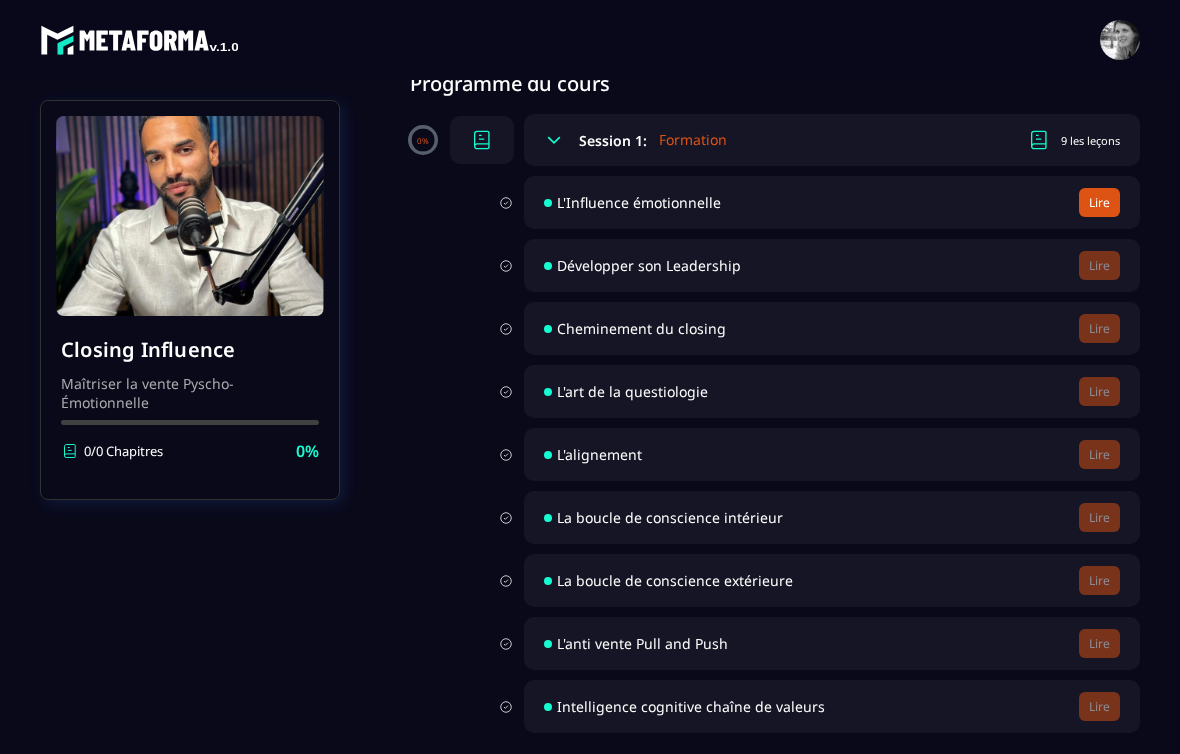 scroll, scrollTop: 192, scrollLeft: 0, axis: vertical 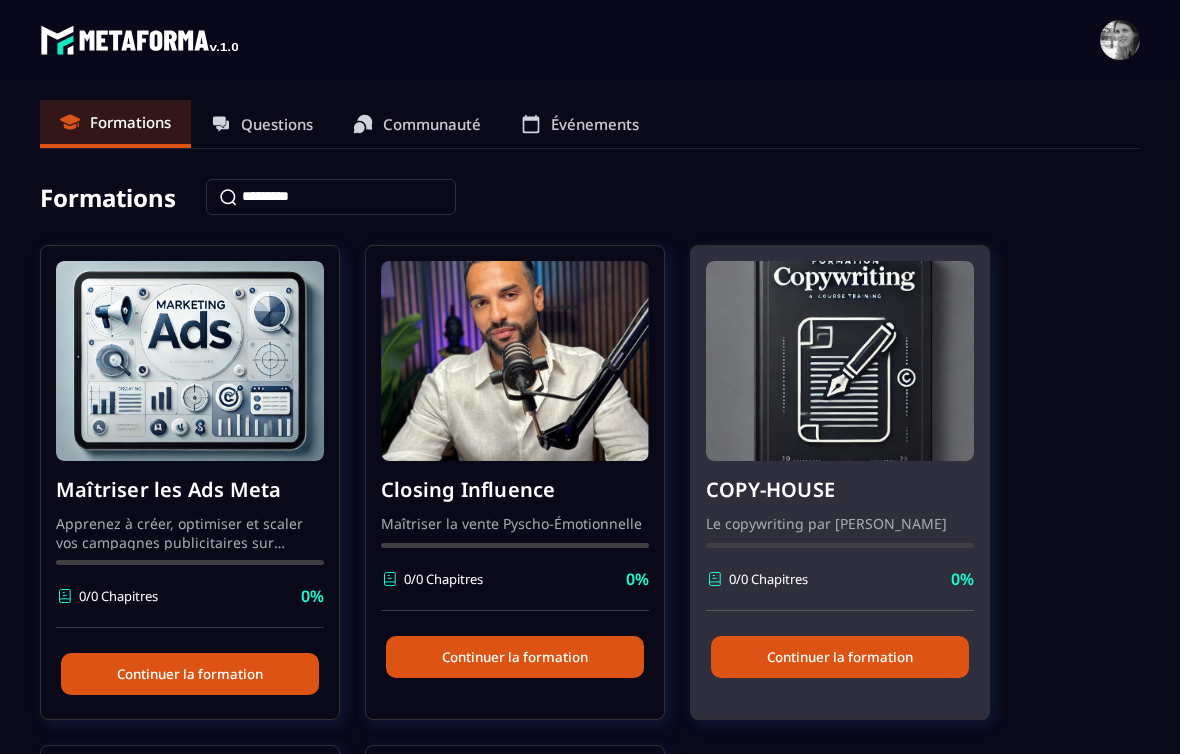 click at bounding box center [840, 361] 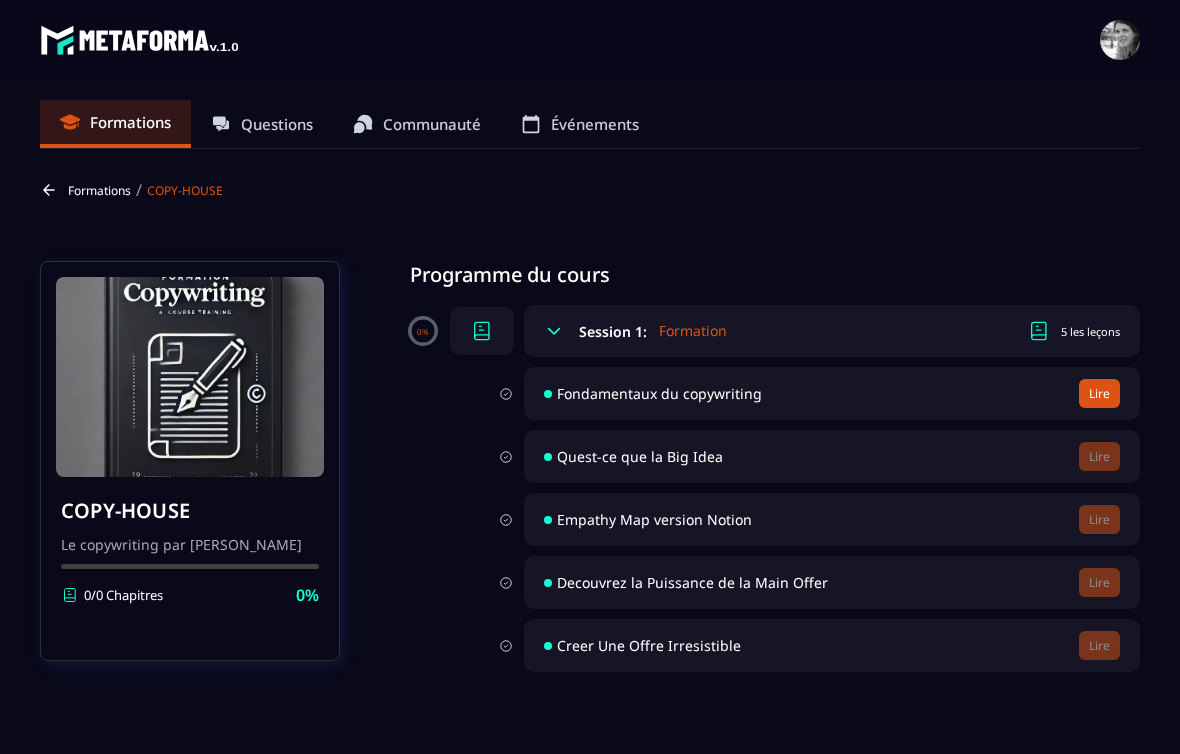 click on "Fondamentaux du copywriting" at bounding box center [659, 393] 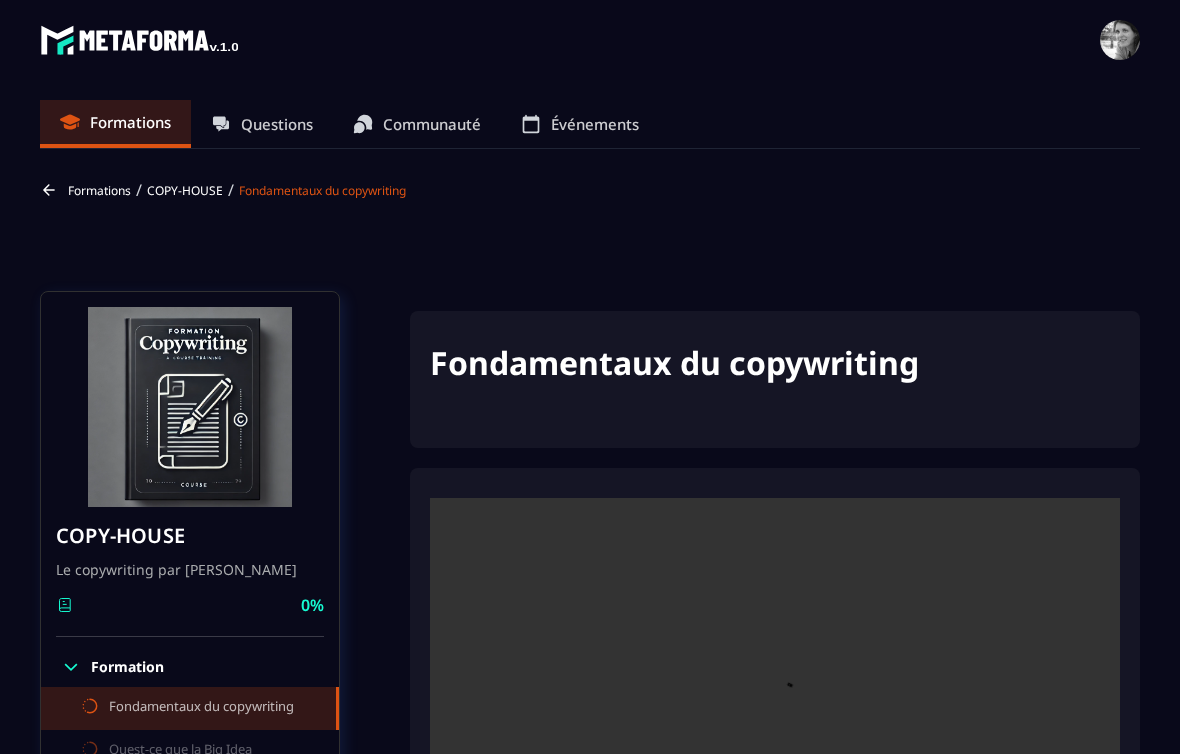 scroll, scrollTop: 74, scrollLeft: 0, axis: vertical 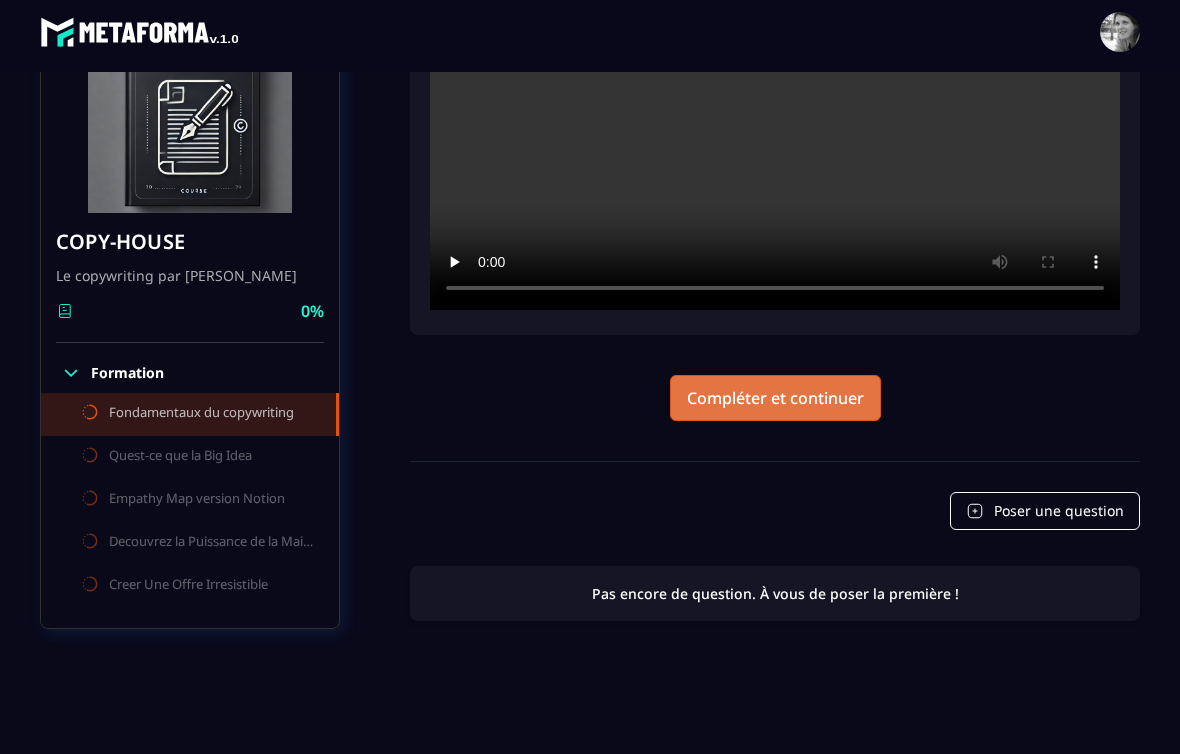 click on "Compléter et continuer" at bounding box center (775, 398) 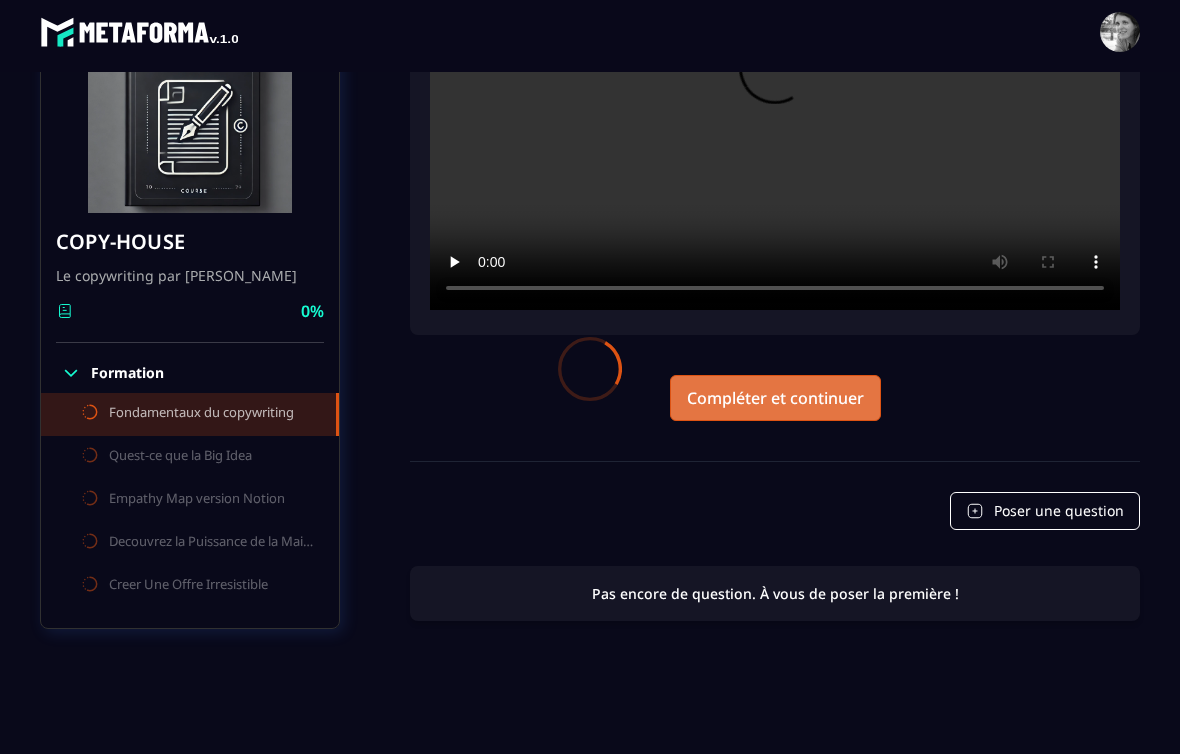 scroll, scrollTop: 0, scrollLeft: 0, axis: both 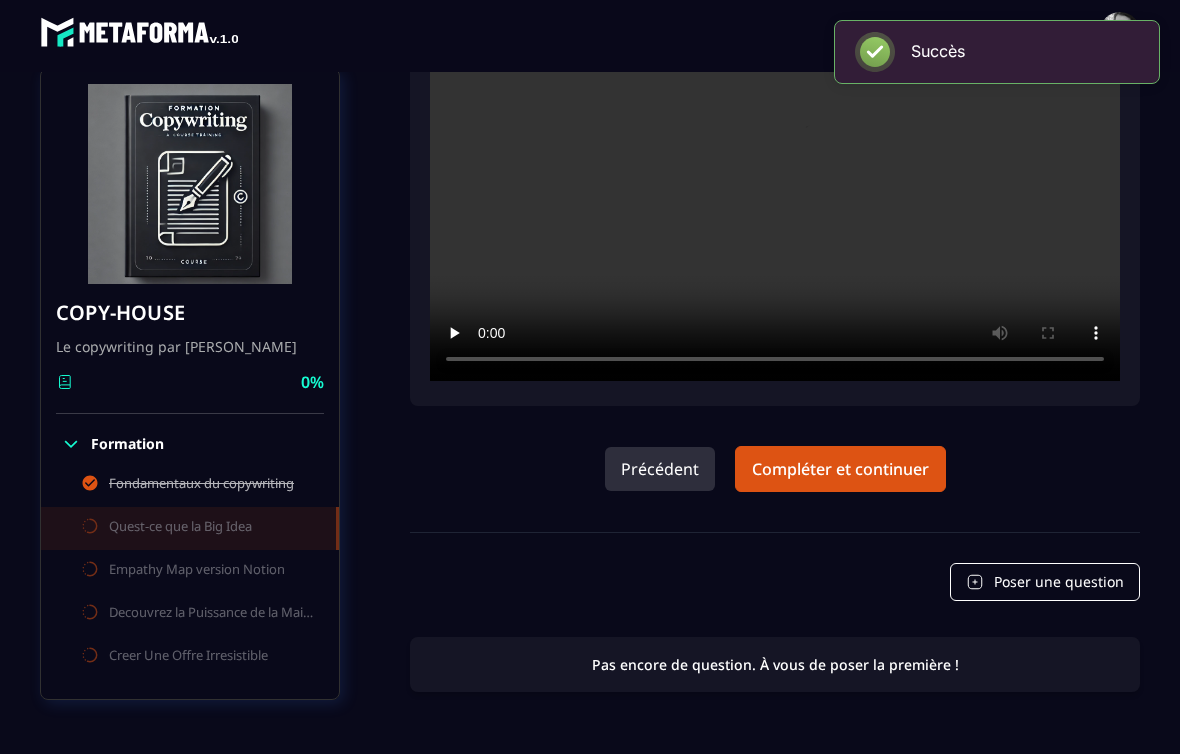 click on "Précédent" at bounding box center (660, 469) 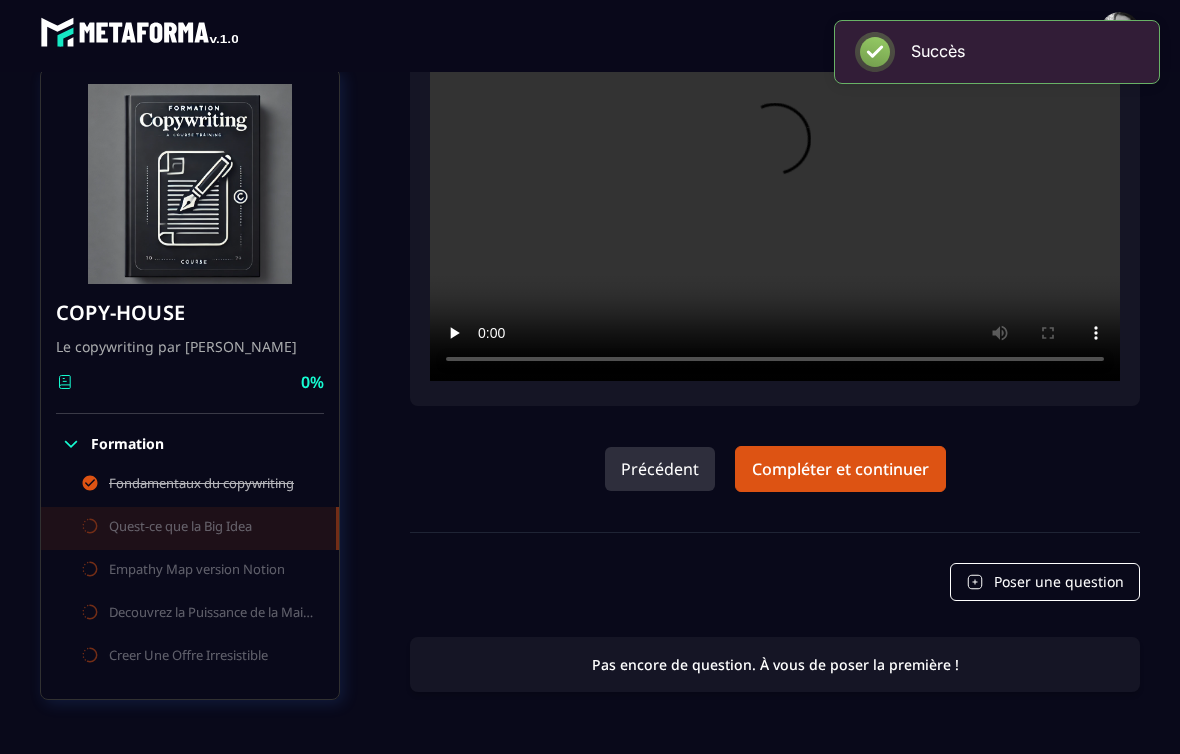 scroll, scrollTop: 0, scrollLeft: 0, axis: both 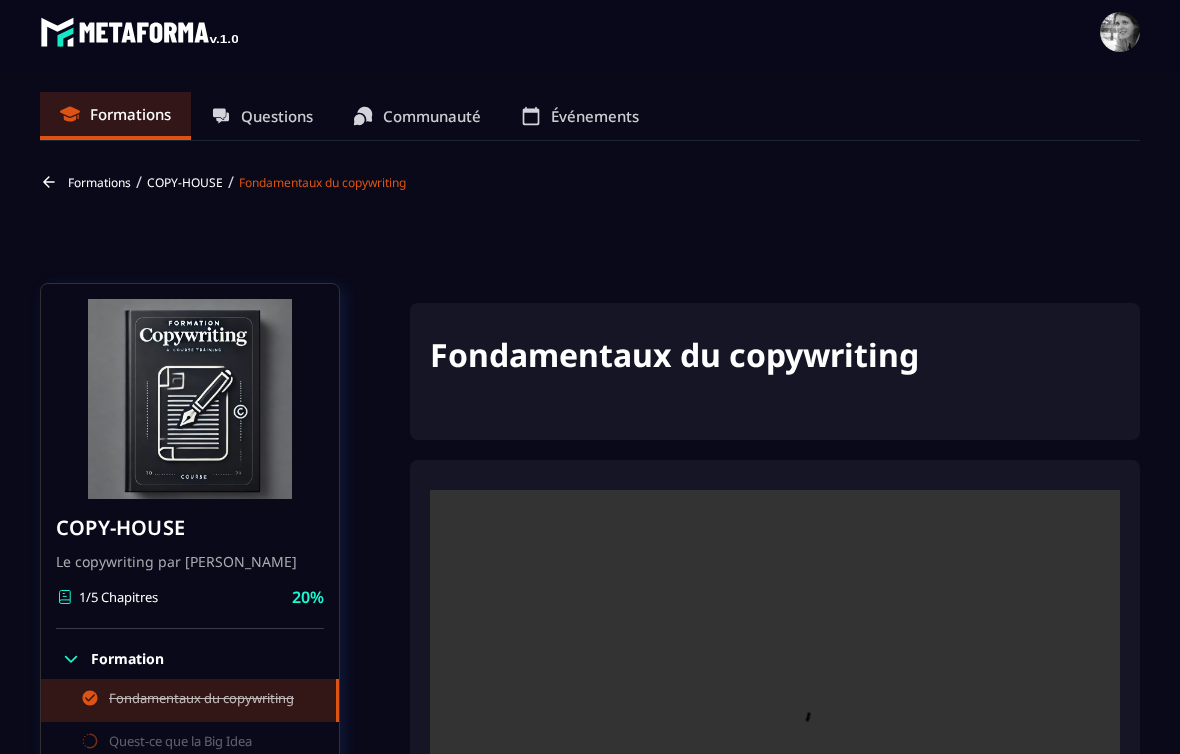 click on "Formations" at bounding box center (99, 182) 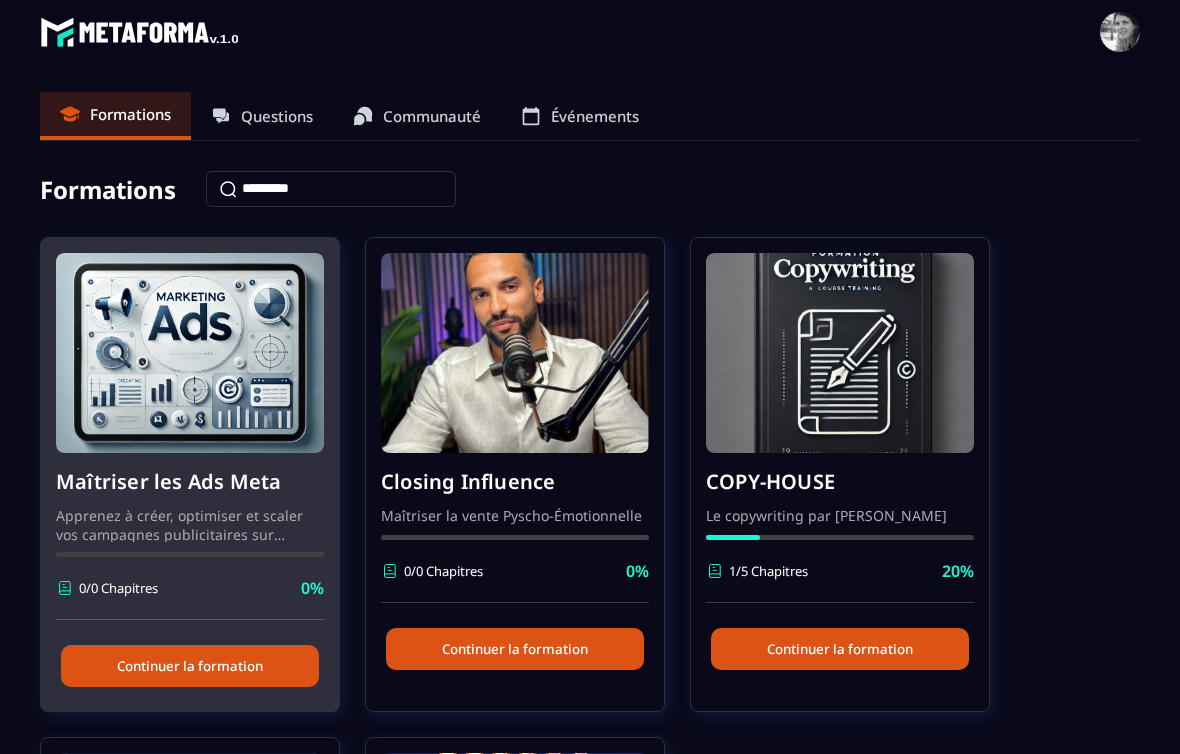 click at bounding box center (190, 353) 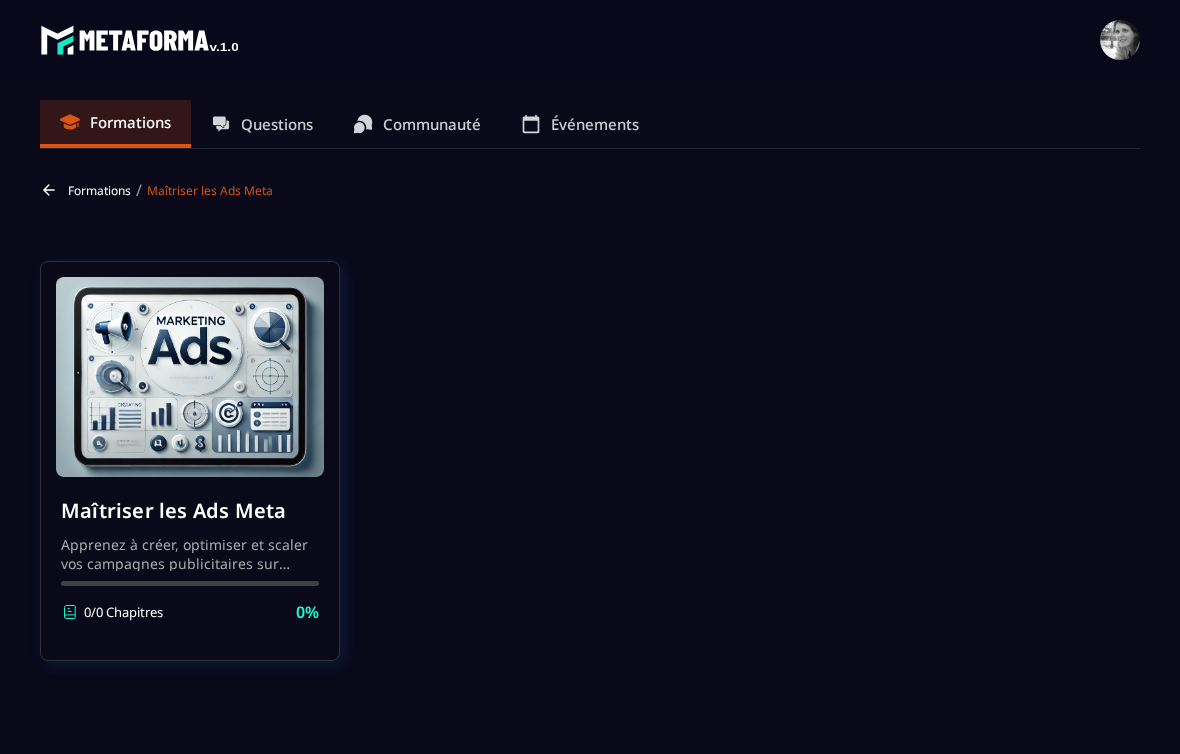 click on "Apprenez à créer, optimiser et scaler vos campagnes publicitaires sur Facebook et Instagram." at bounding box center [190, 553] 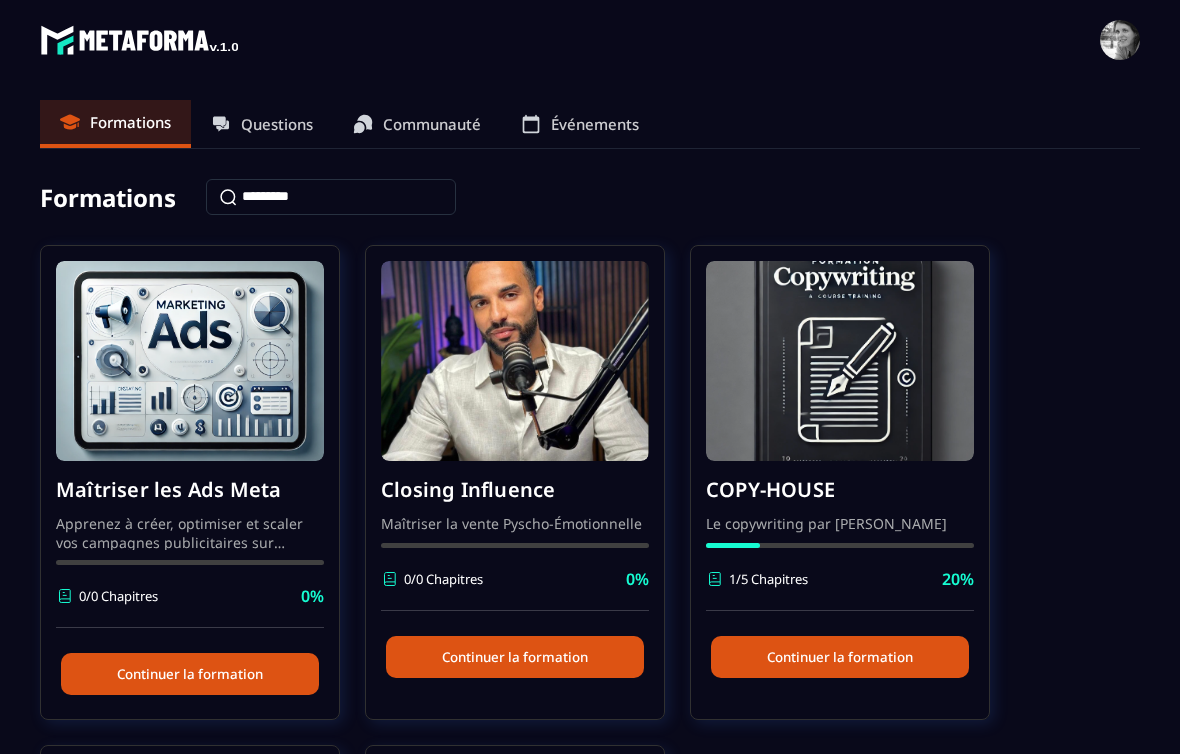 click on "Questions" at bounding box center (277, 124) 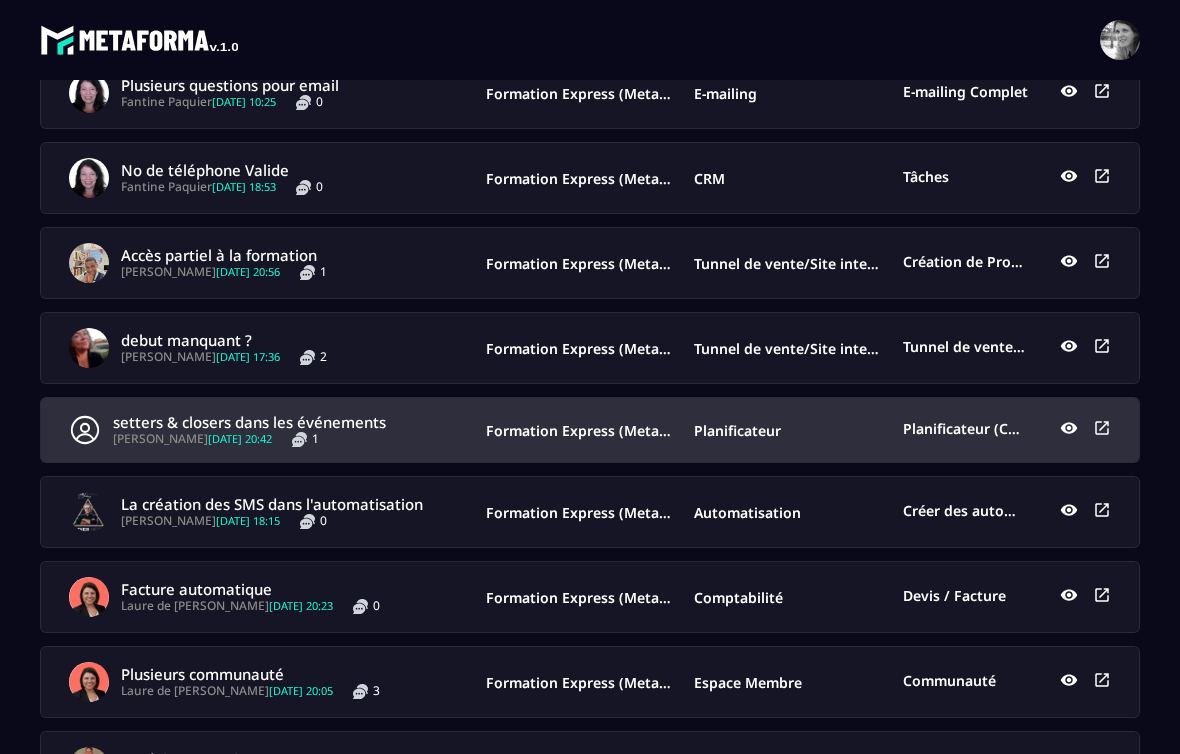 scroll, scrollTop: 597, scrollLeft: 0, axis: vertical 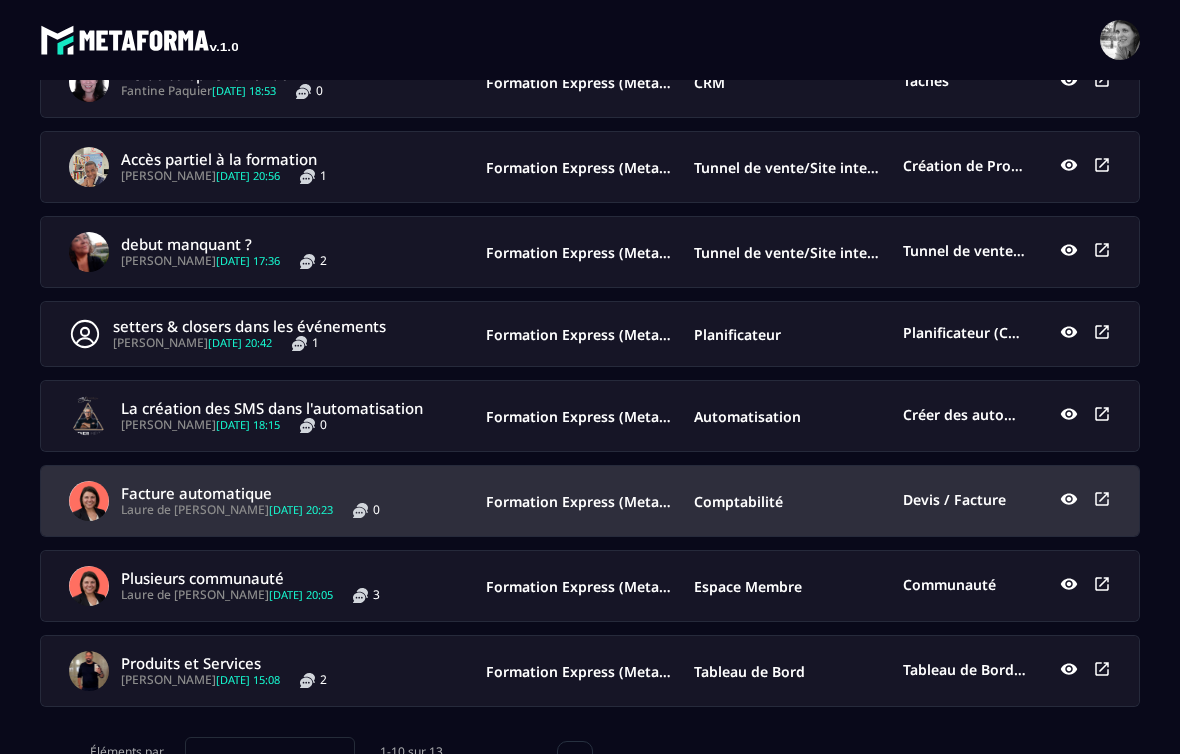 click on "Facture automatique" at bounding box center (250, 493) 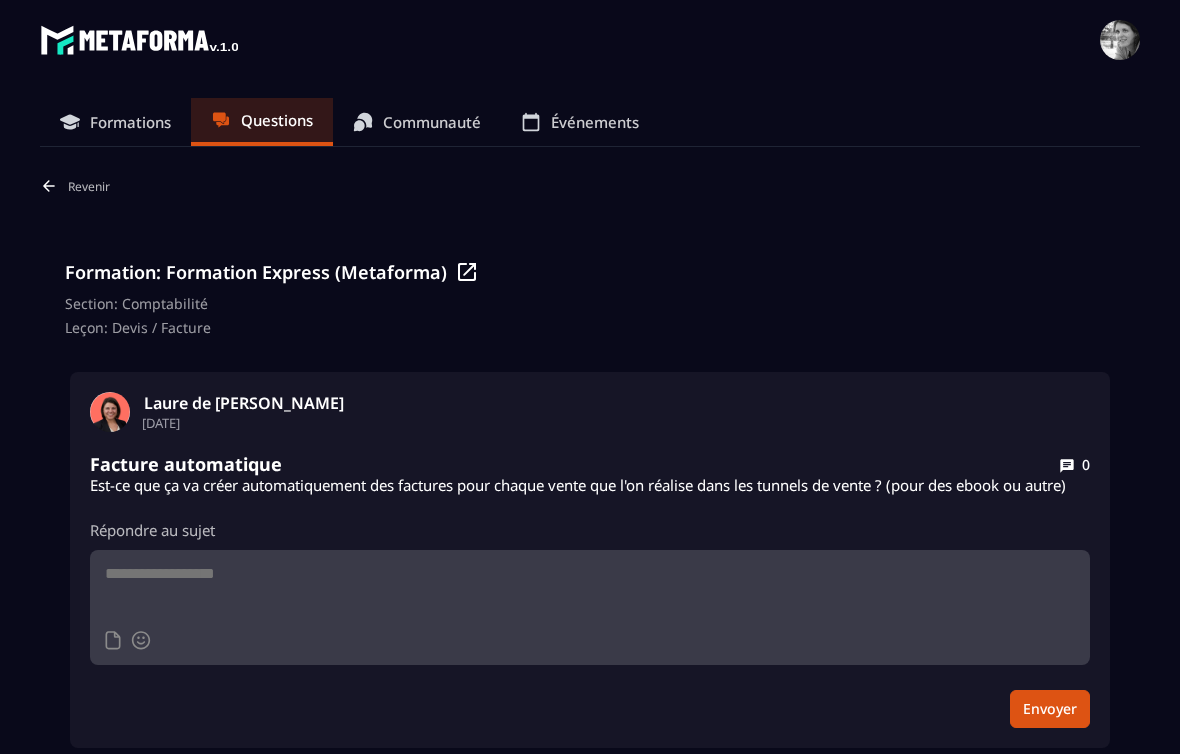 scroll, scrollTop: 0, scrollLeft: 0, axis: both 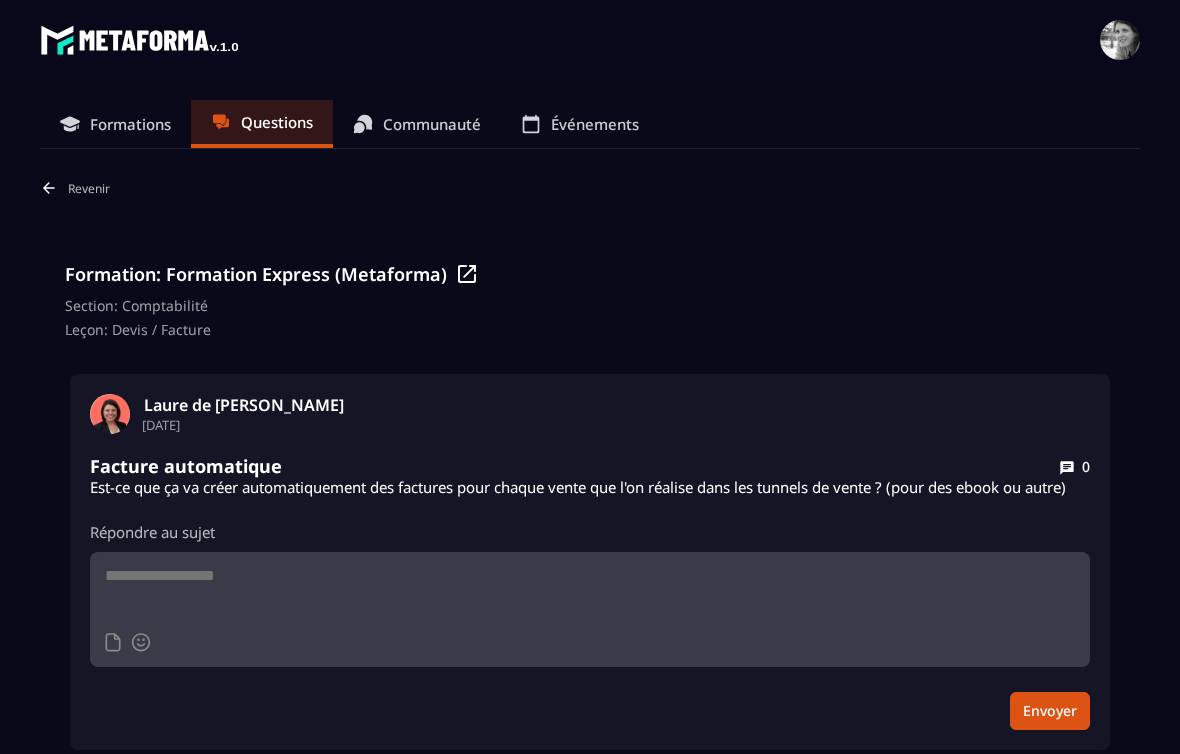 click on "Revenir" at bounding box center (89, 188) 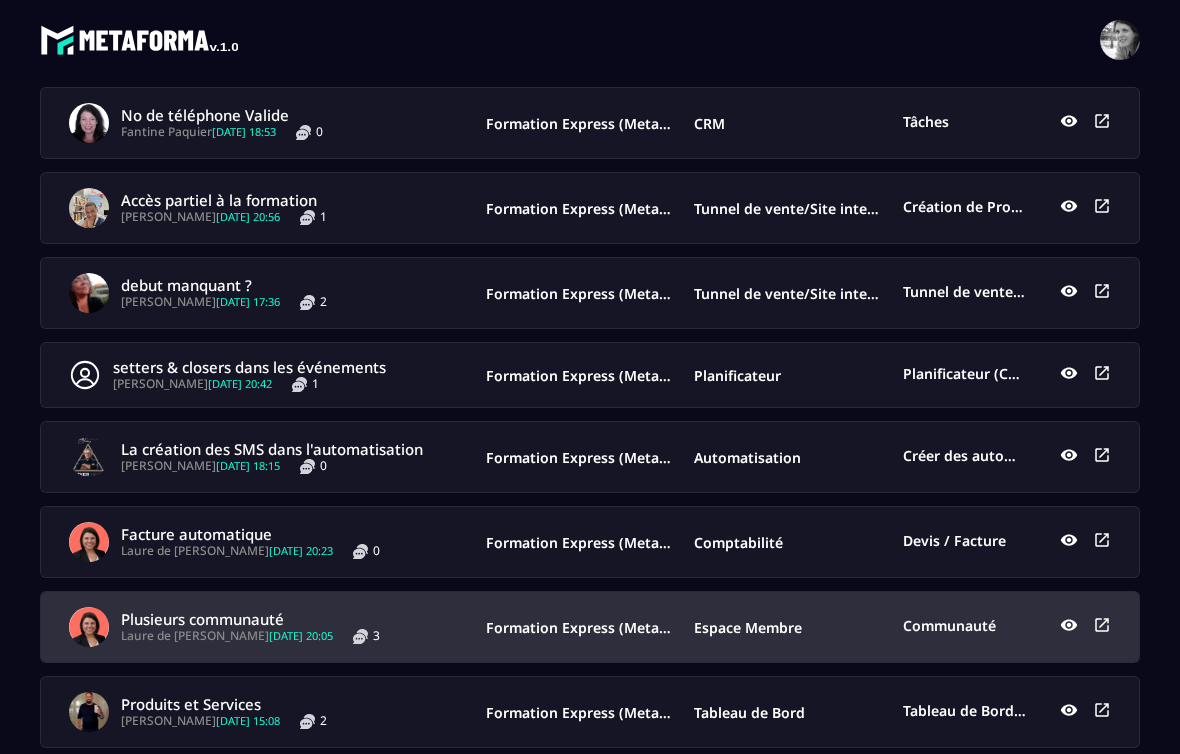 scroll, scrollTop: 621, scrollLeft: 0, axis: vertical 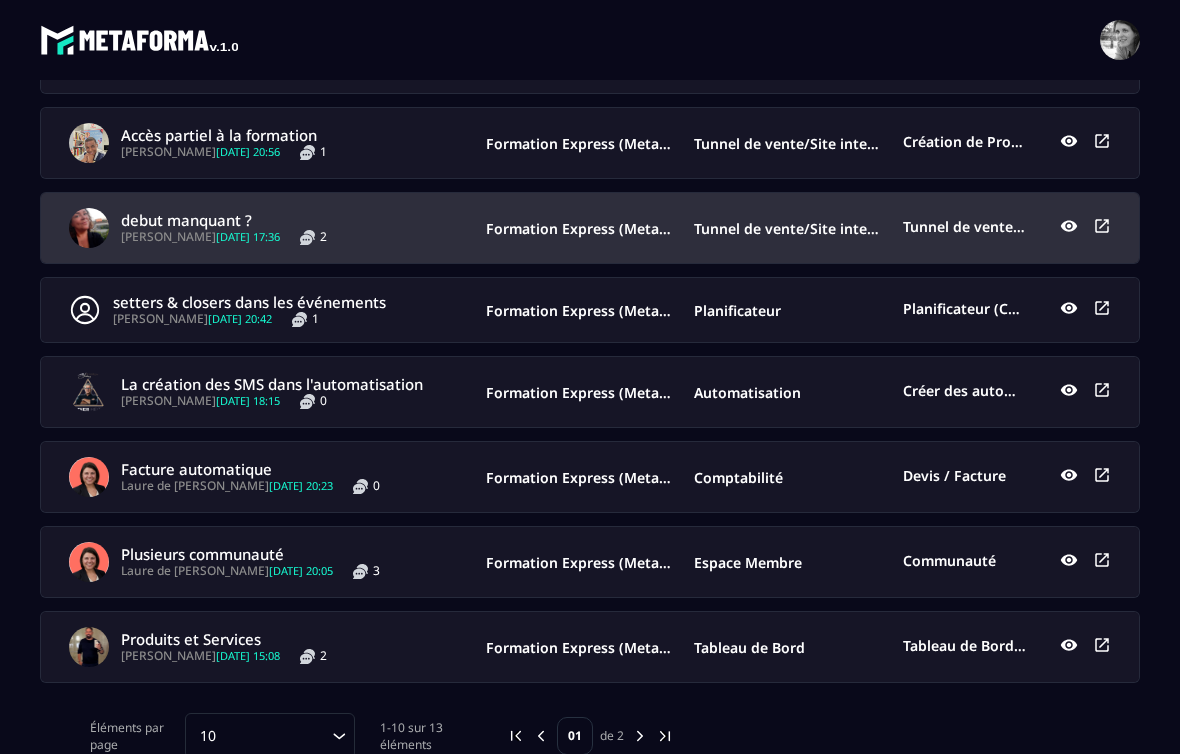 click on "debut manquant ?" at bounding box center [224, 220] 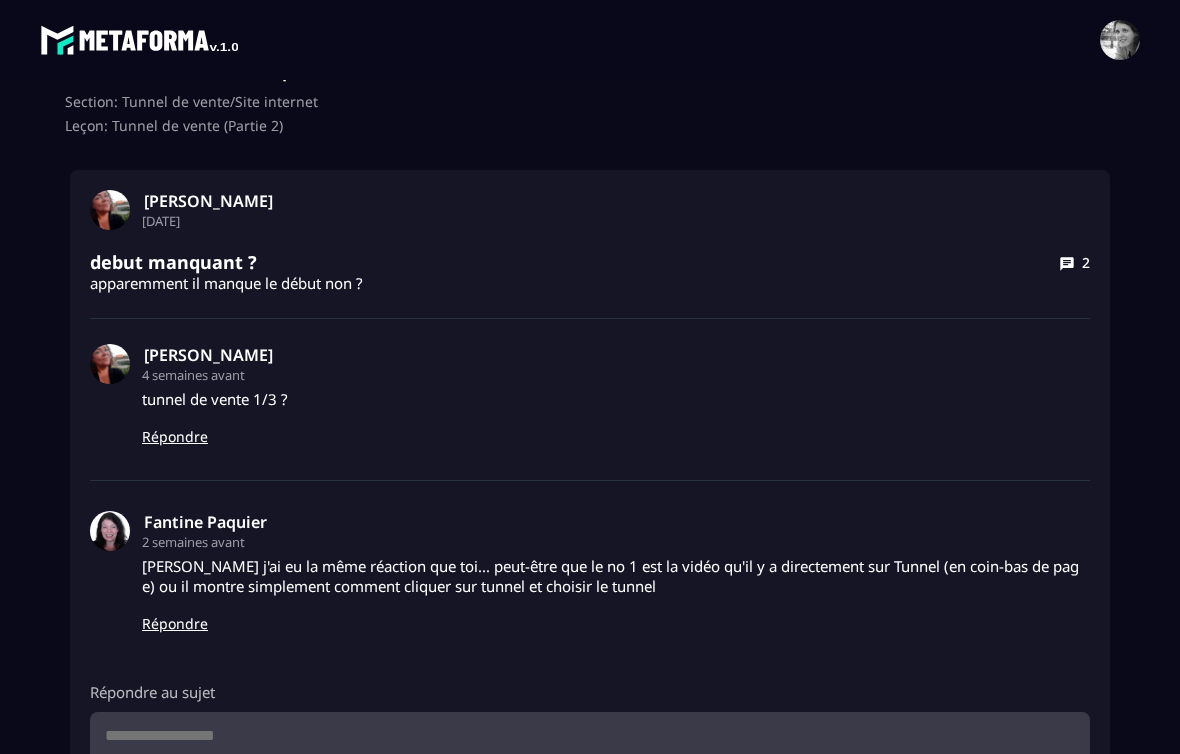 scroll, scrollTop: 0, scrollLeft: 0, axis: both 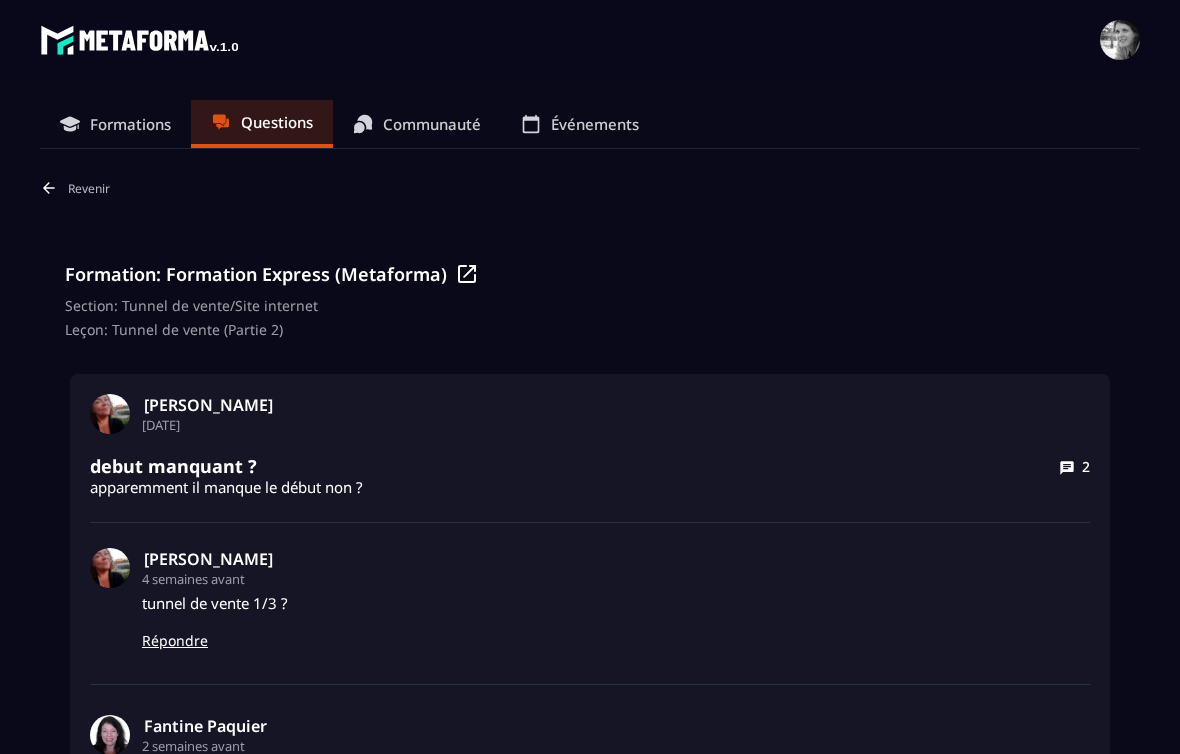 click 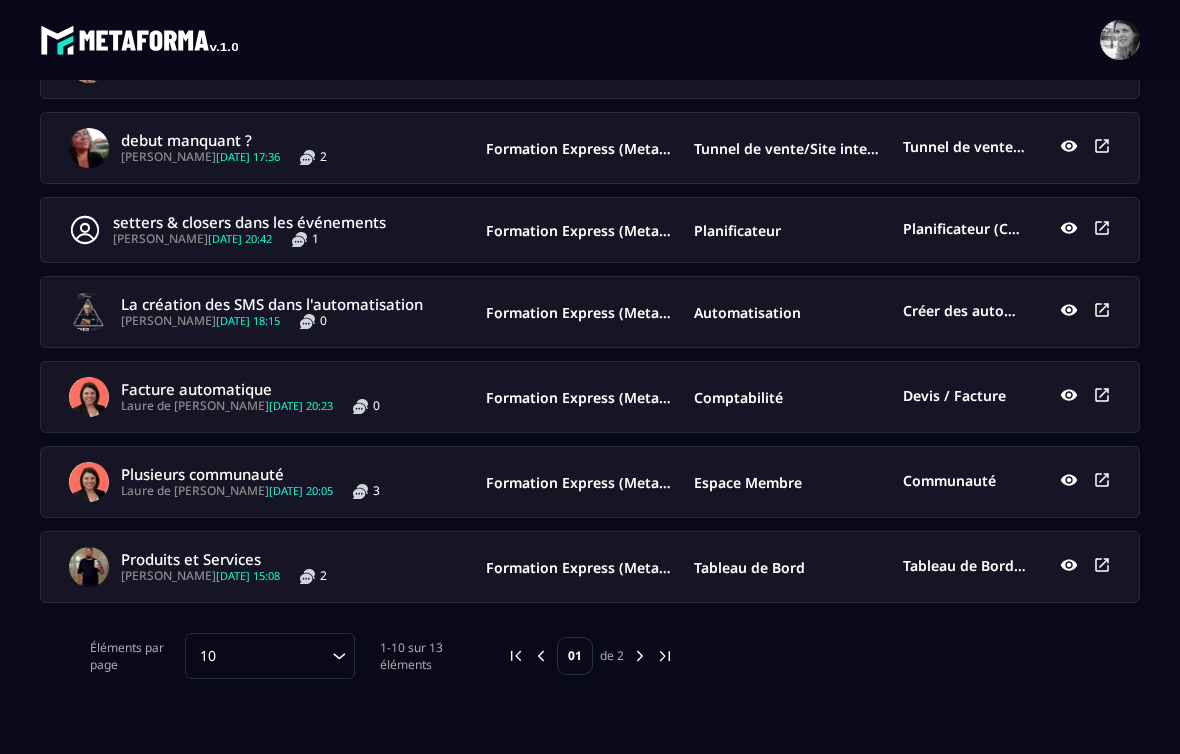 scroll, scrollTop: 753, scrollLeft: 0, axis: vertical 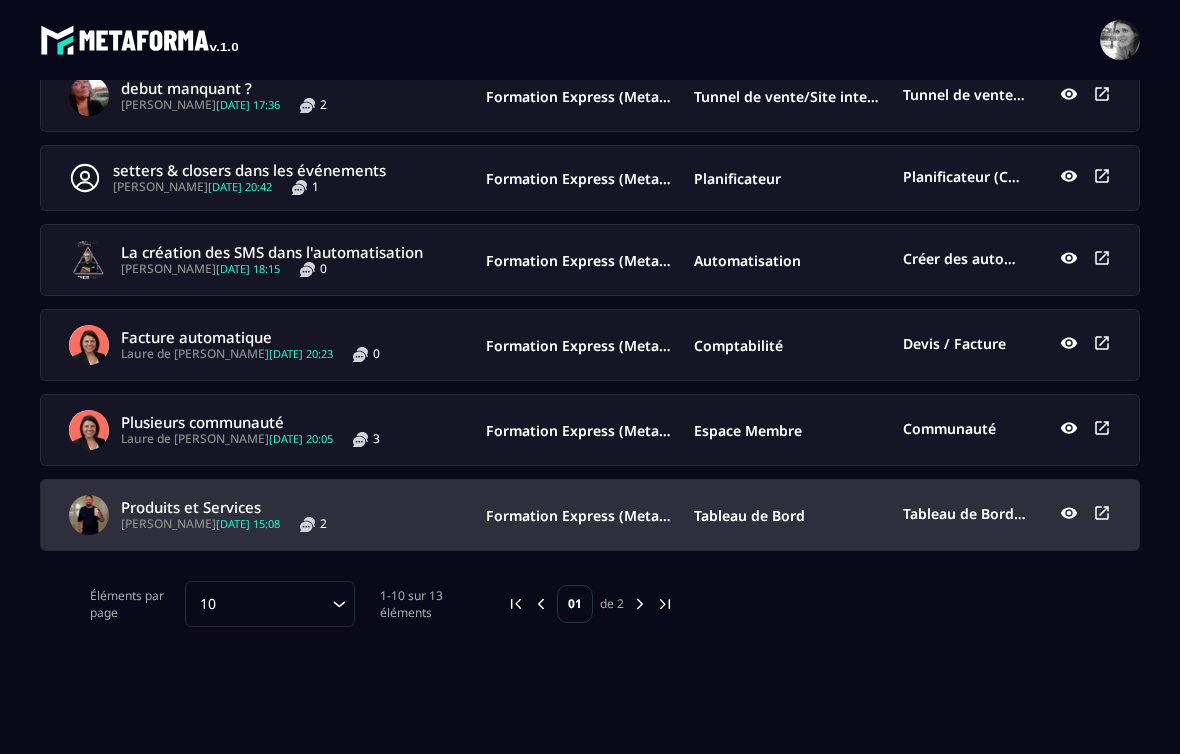 click on "[PERSON_NAME]  [DATE] 15:08" at bounding box center [200, 524] 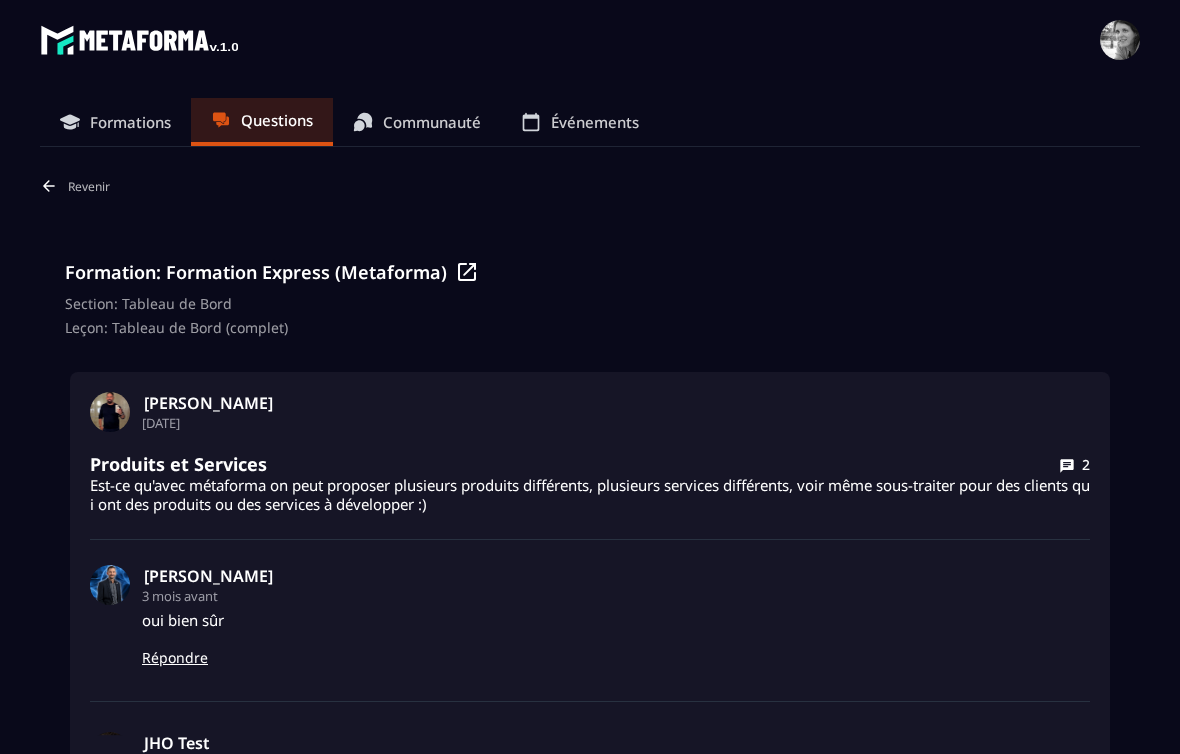 scroll, scrollTop: 0, scrollLeft: 0, axis: both 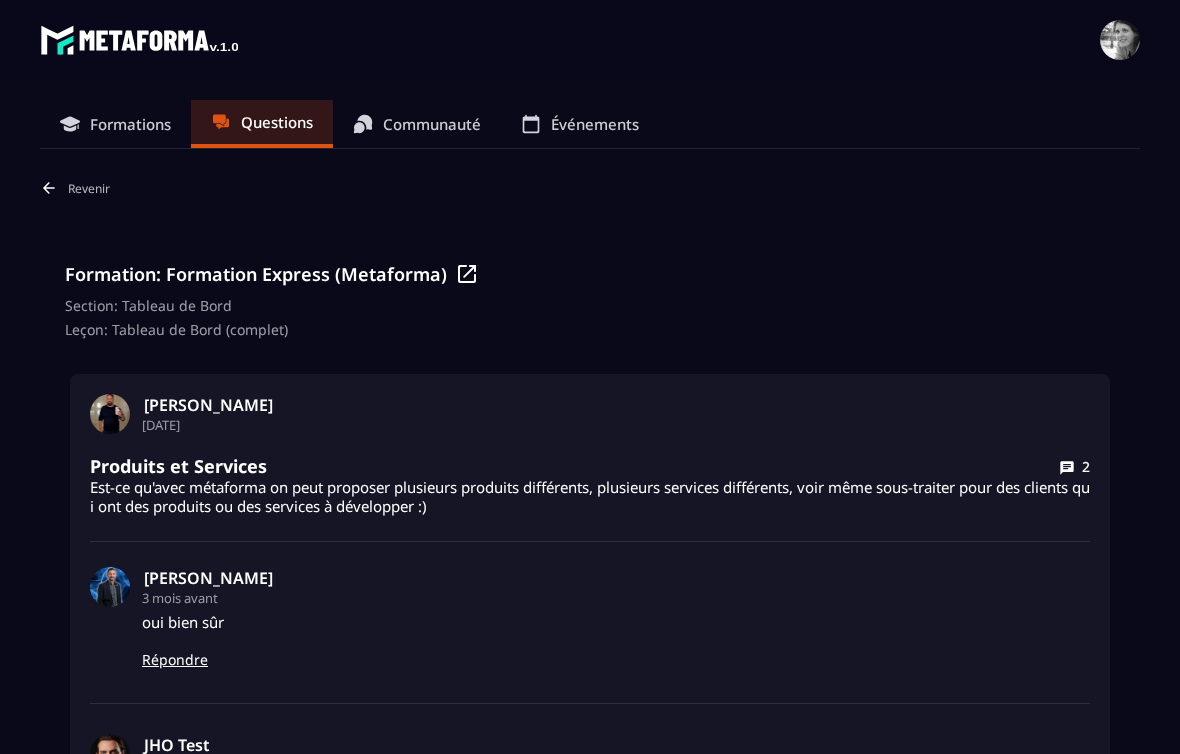 click on "Revenir" at bounding box center [89, 188] 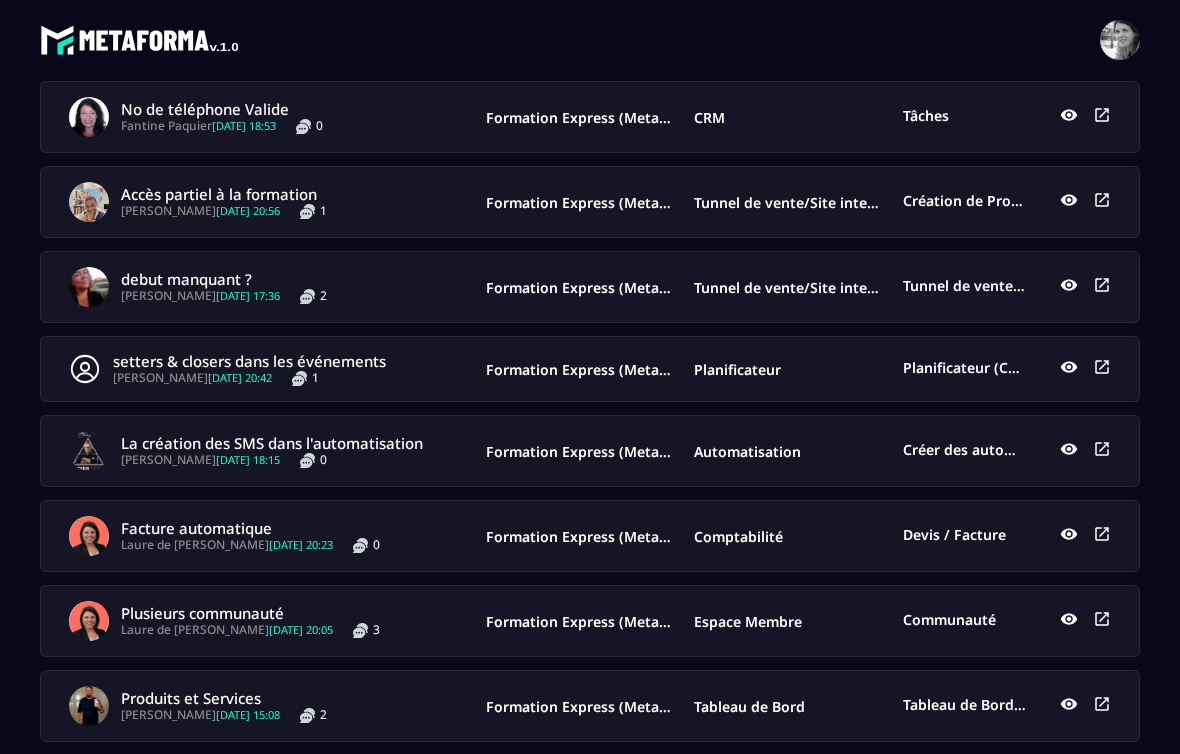 scroll, scrollTop: 753, scrollLeft: 0, axis: vertical 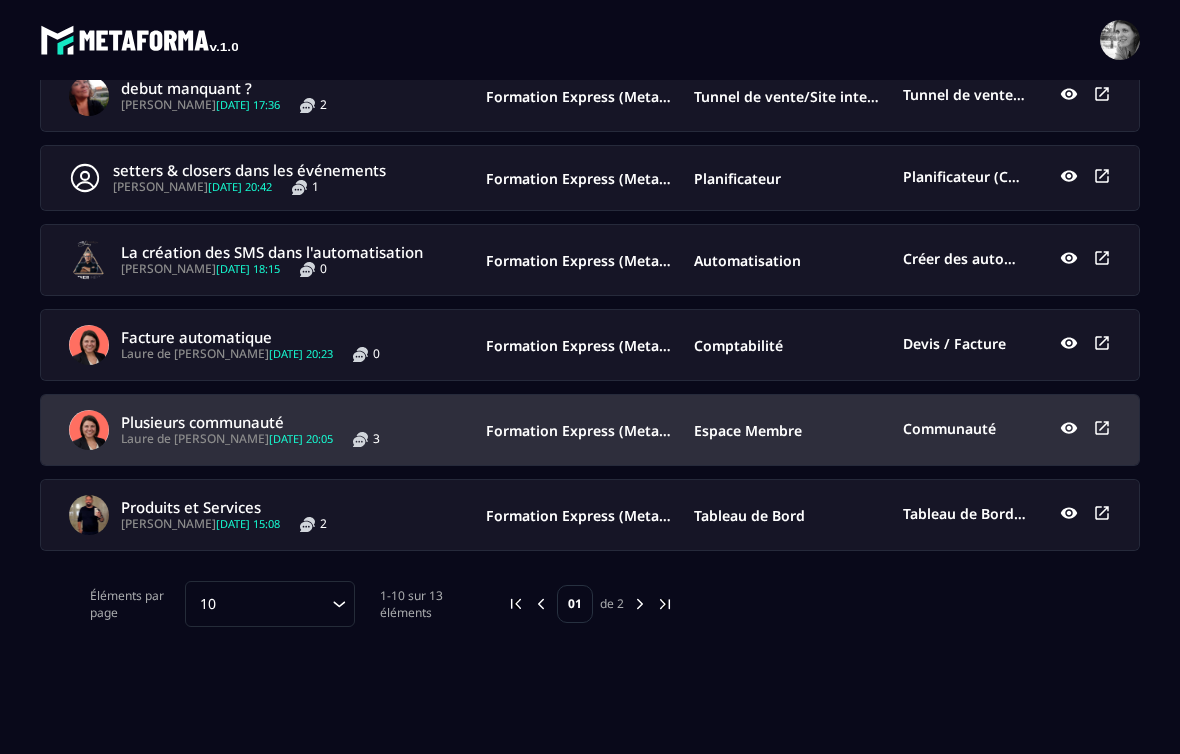 click on "Laure de La Faye  [DATE] 20:05" at bounding box center [227, 439] 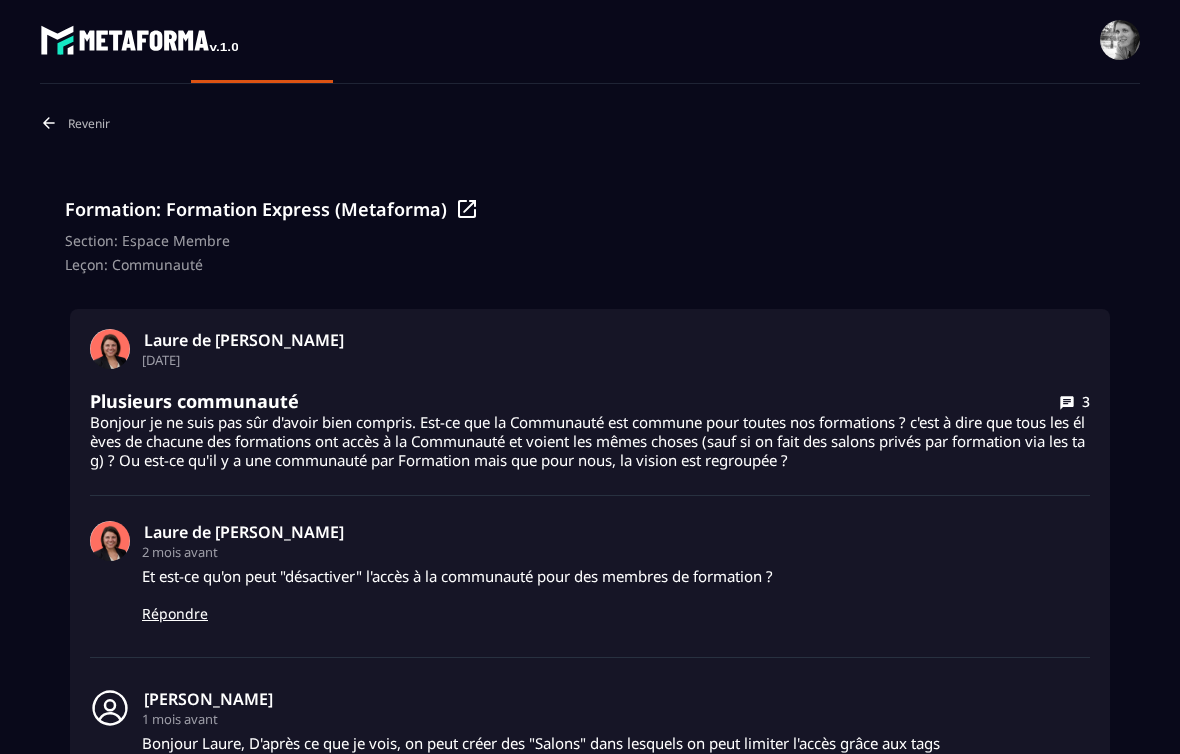scroll, scrollTop: 0, scrollLeft: 0, axis: both 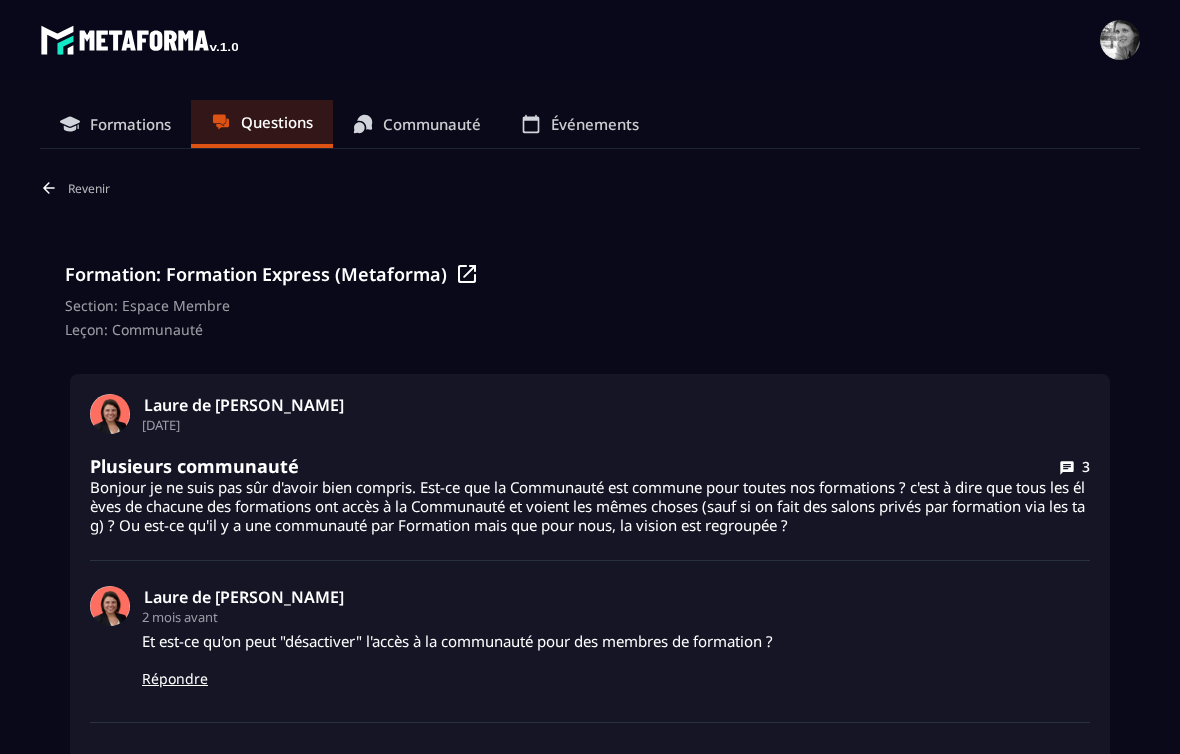 click on "Formations" at bounding box center [130, 124] 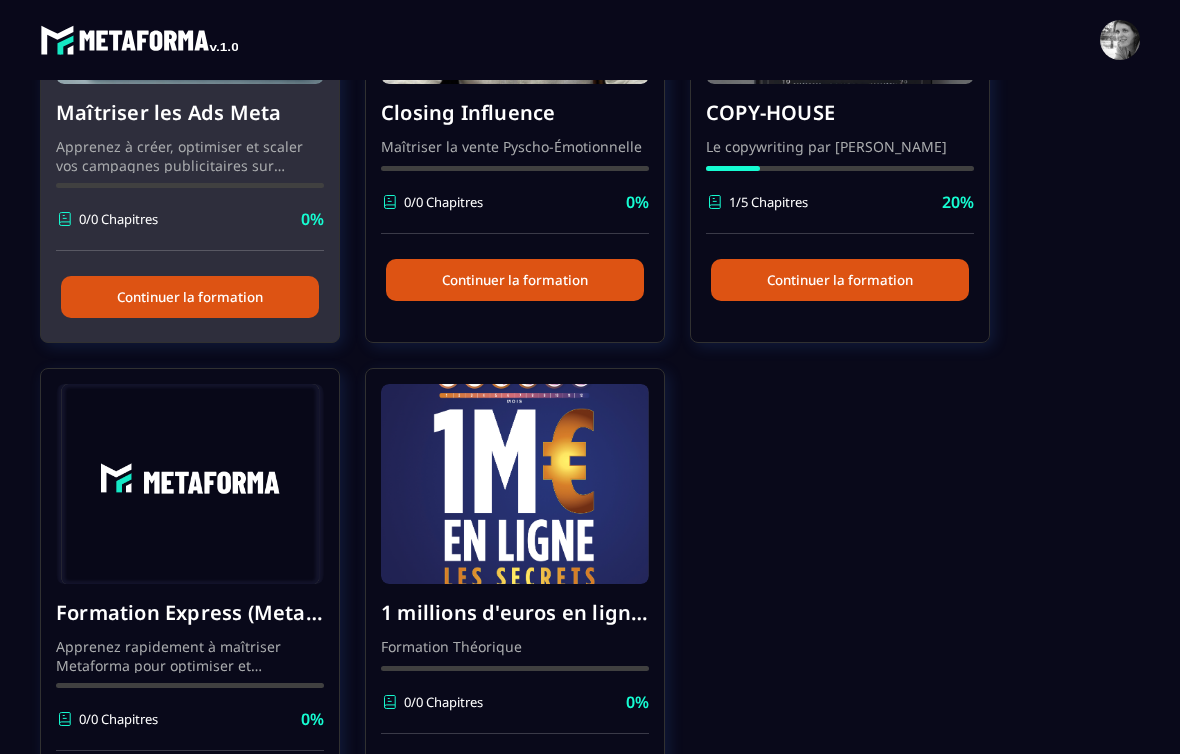 scroll, scrollTop: 0, scrollLeft: 0, axis: both 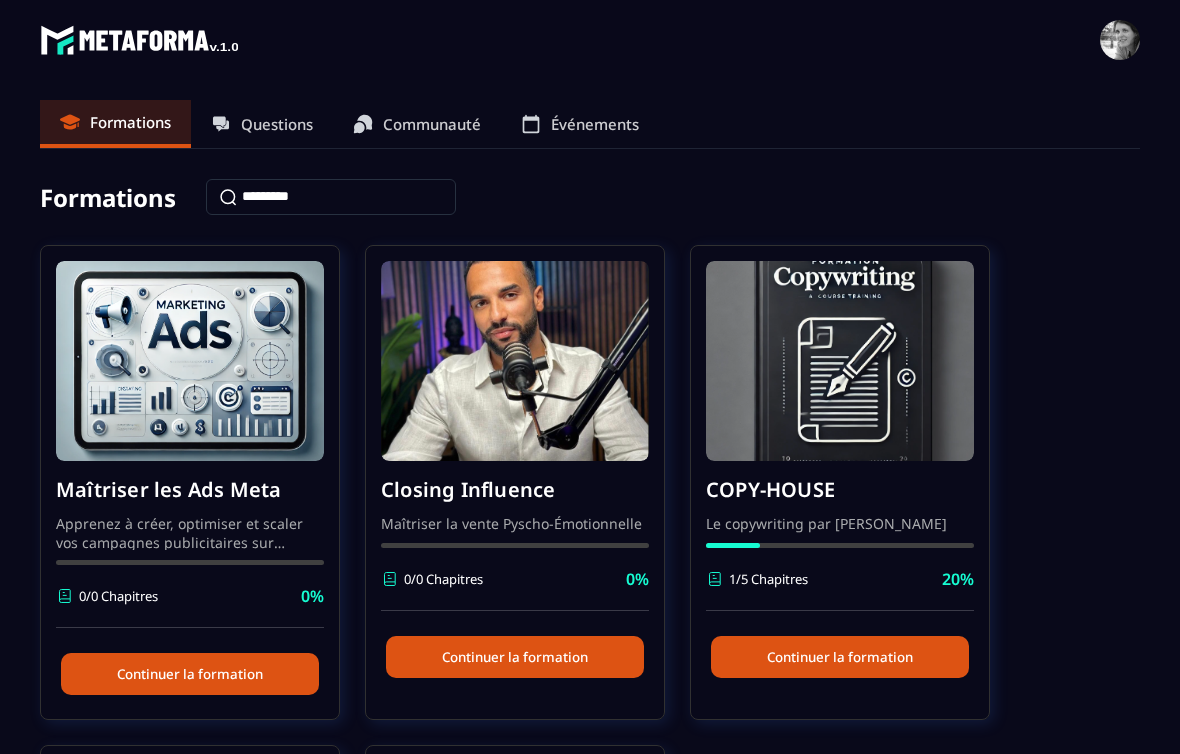 click 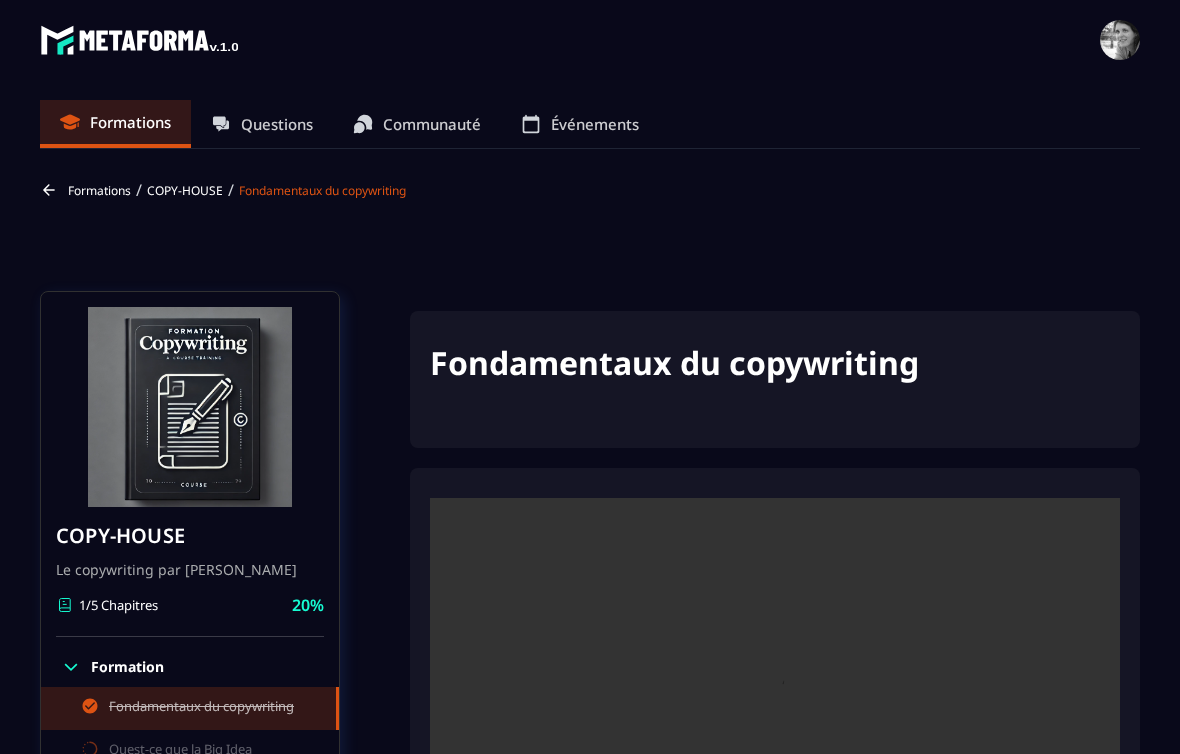 scroll, scrollTop: 99, scrollLeft: 0, axis: vertical 